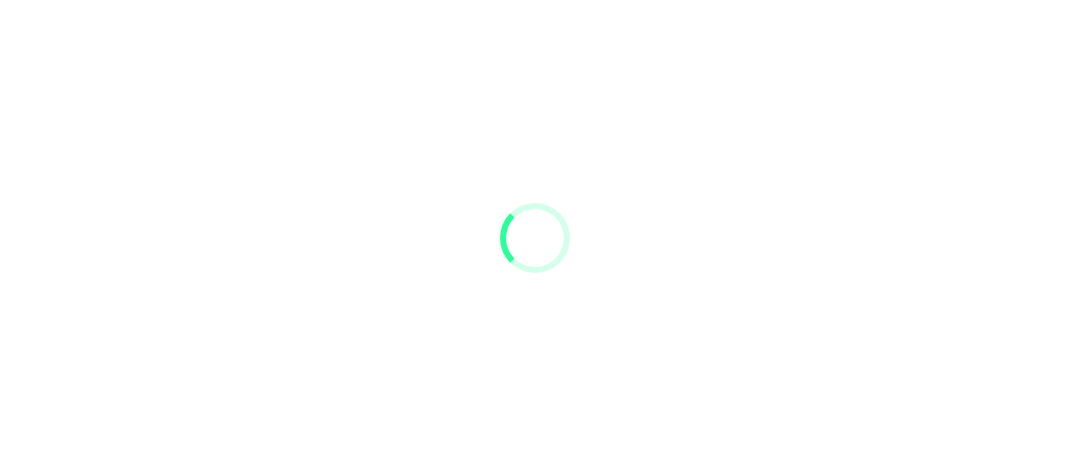 scroll, scrollTop: 0, scrollLeft: 0, axis: both 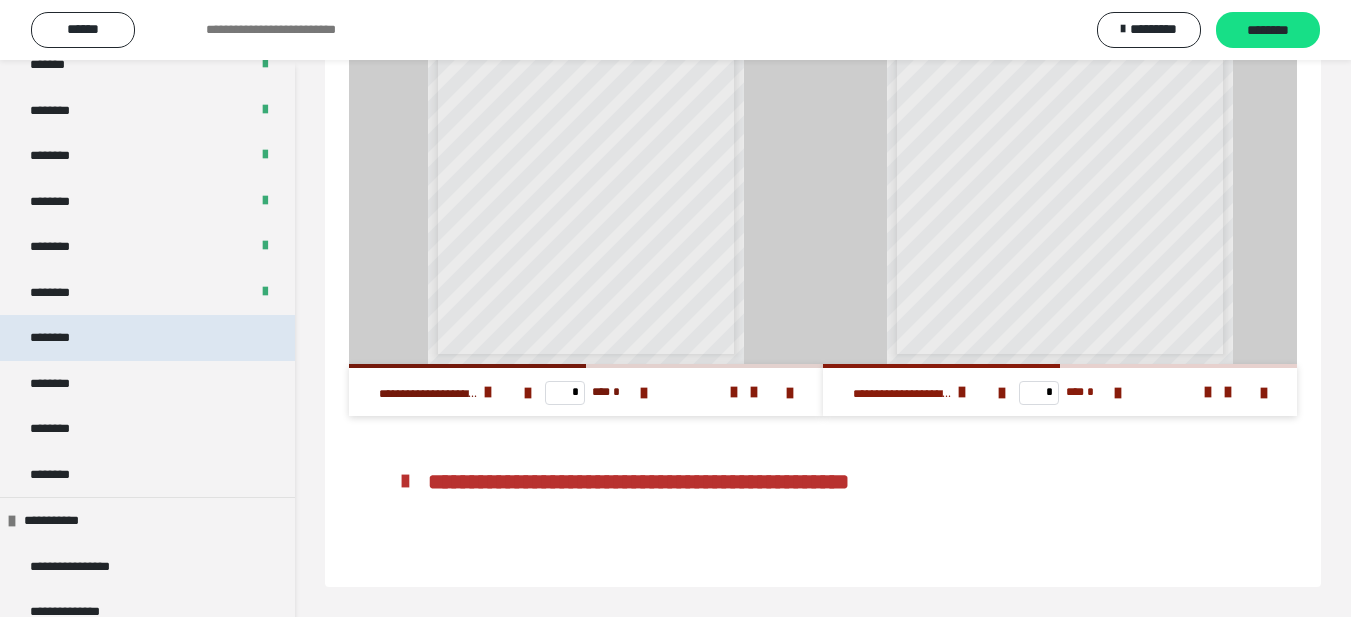 click on "********" at bounding box center (60, 338) 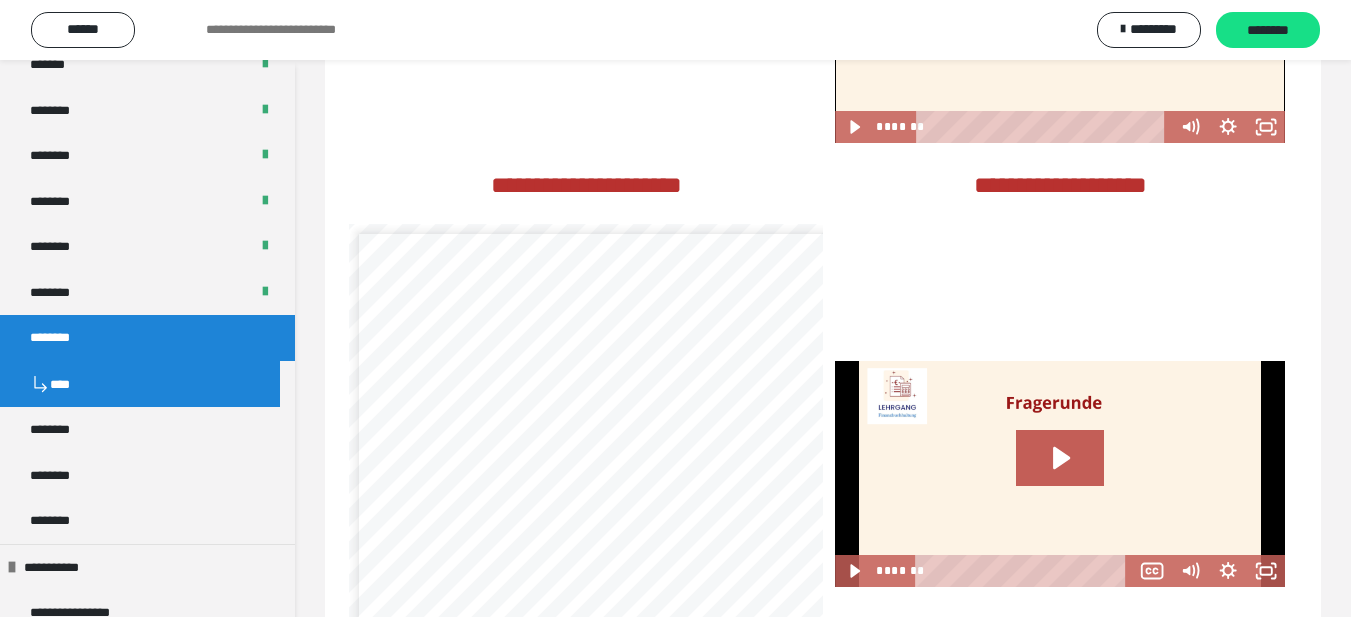 scroll, scrollTop: 2325, scrollLeft: 0, axis: vertical 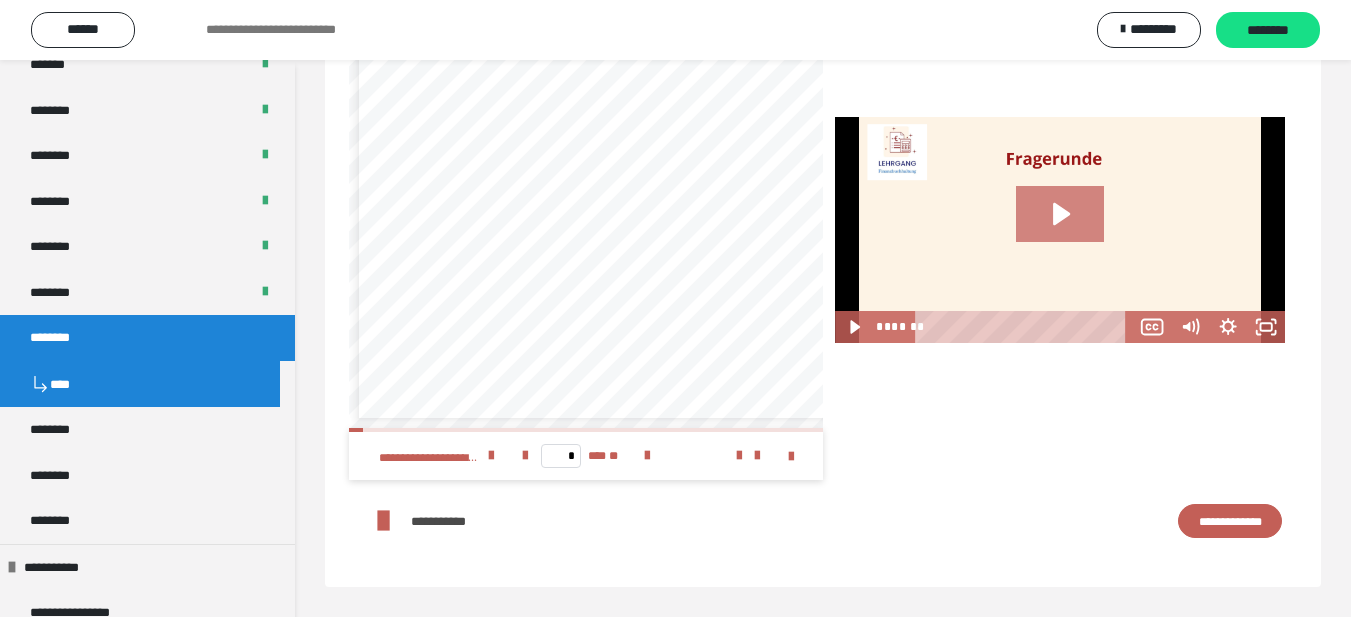 click 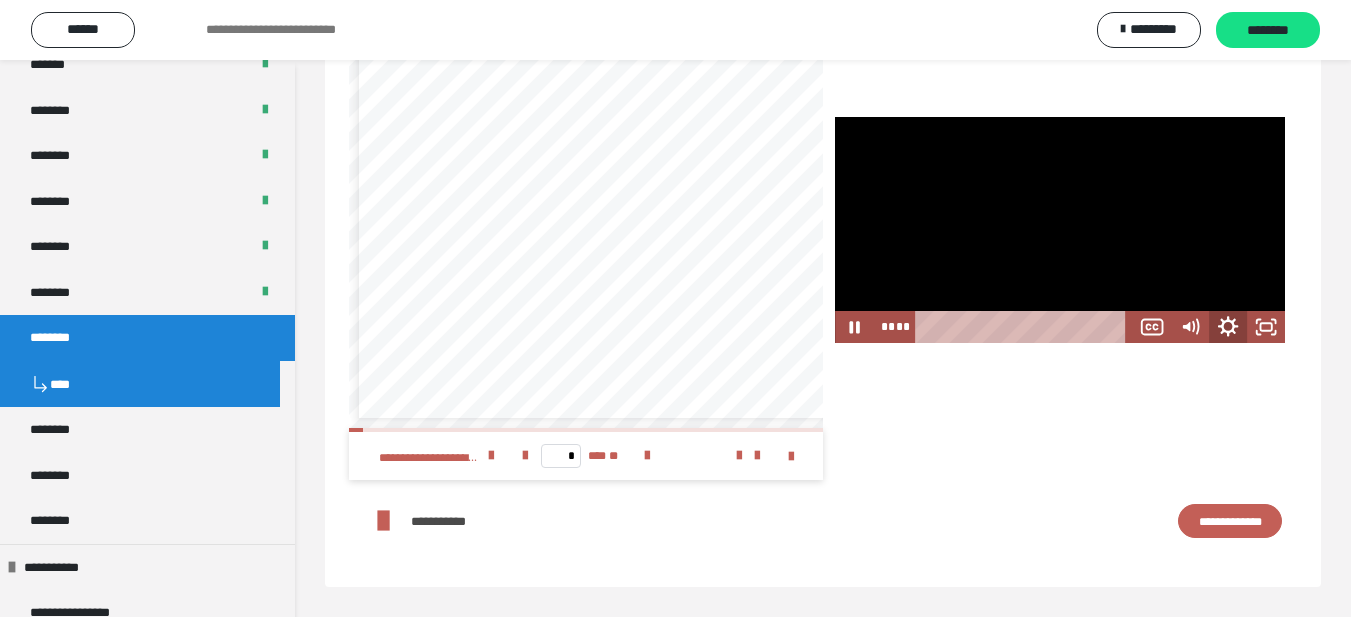 click 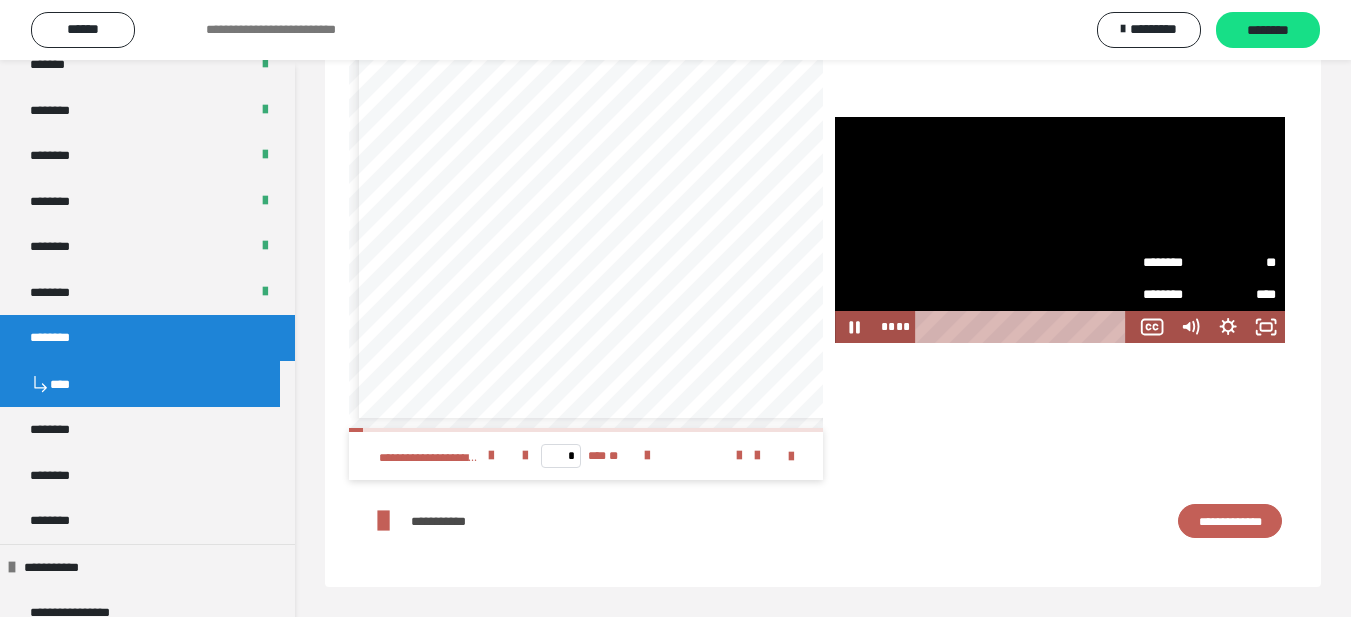 click on "********" at bounding box center (1176, 263) 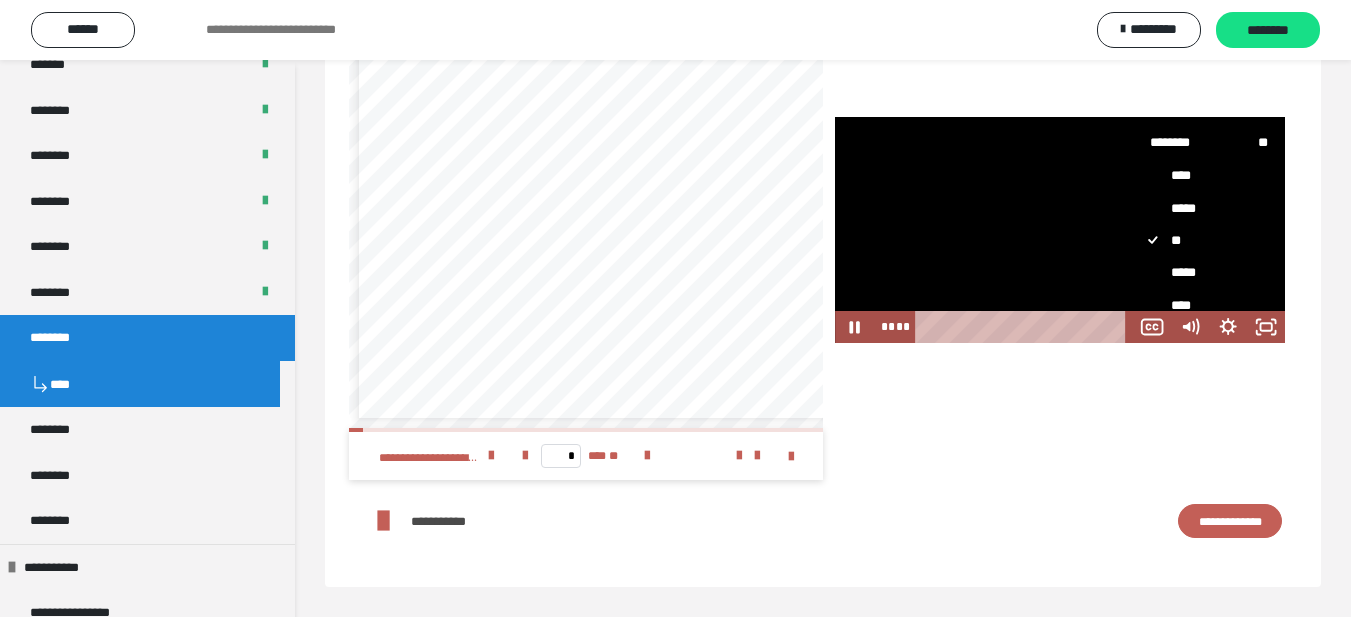 click on "****" at bounding box center (1201, 306) 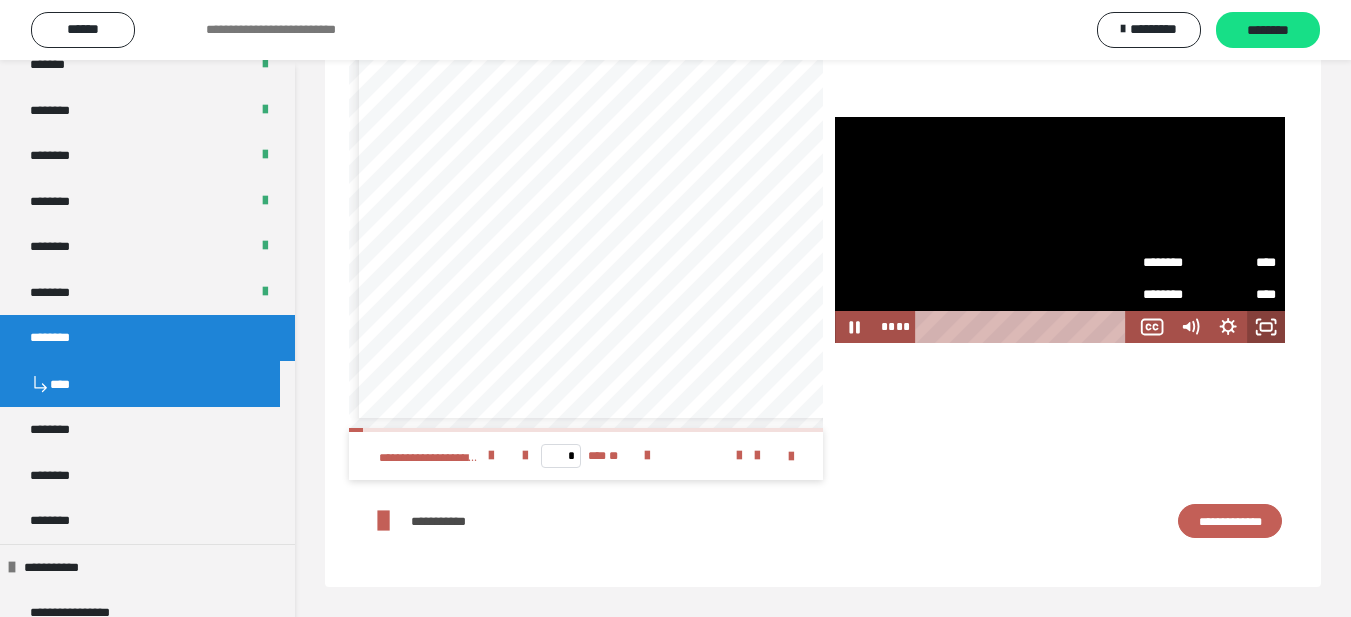 click 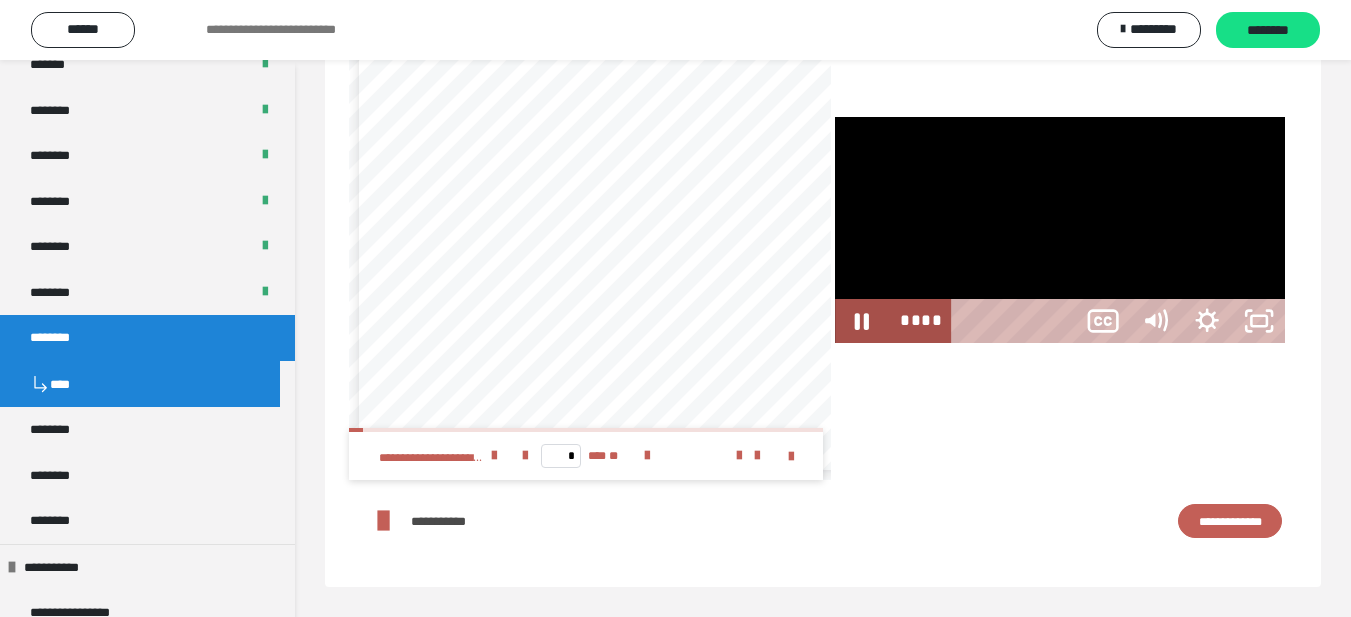scroll, scrollTop: 2409, scrollLeft: 0, axis: vertical 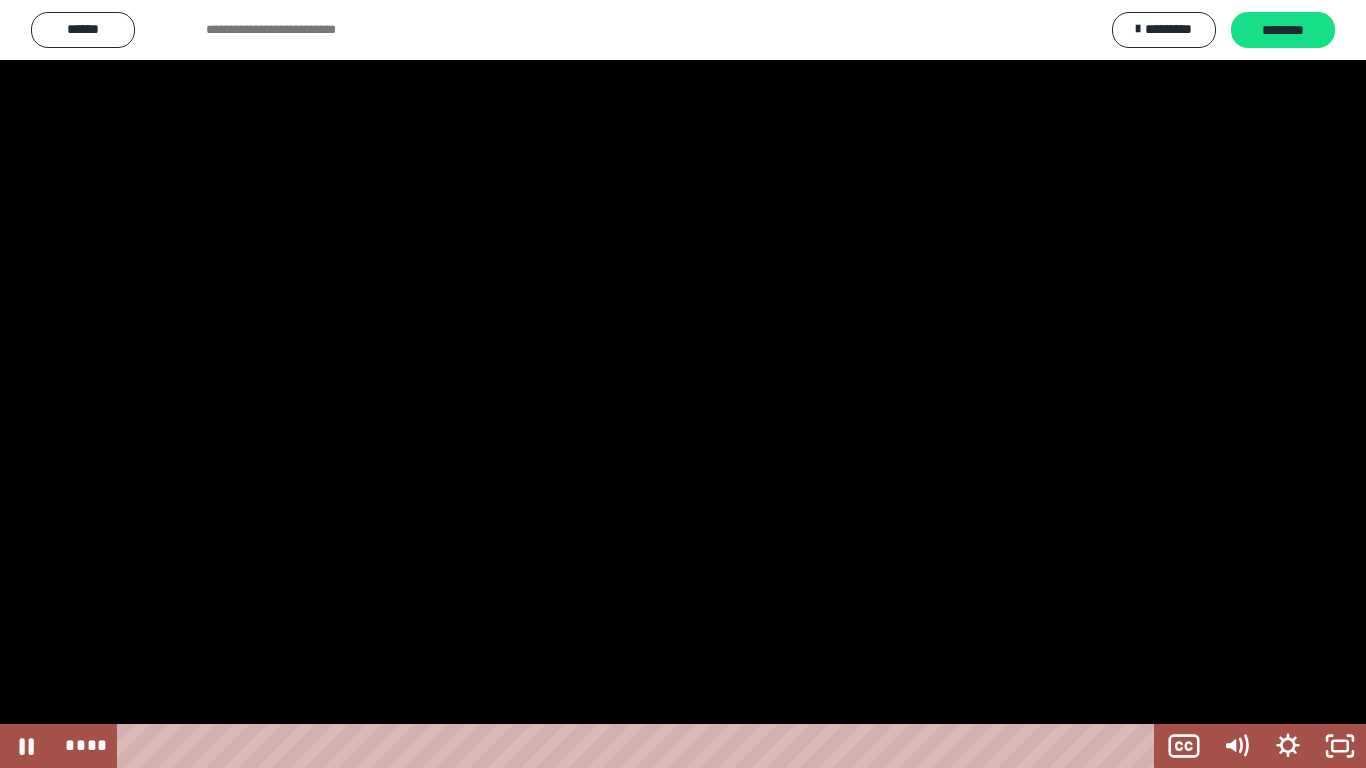 click at bounding box center [683, 384] 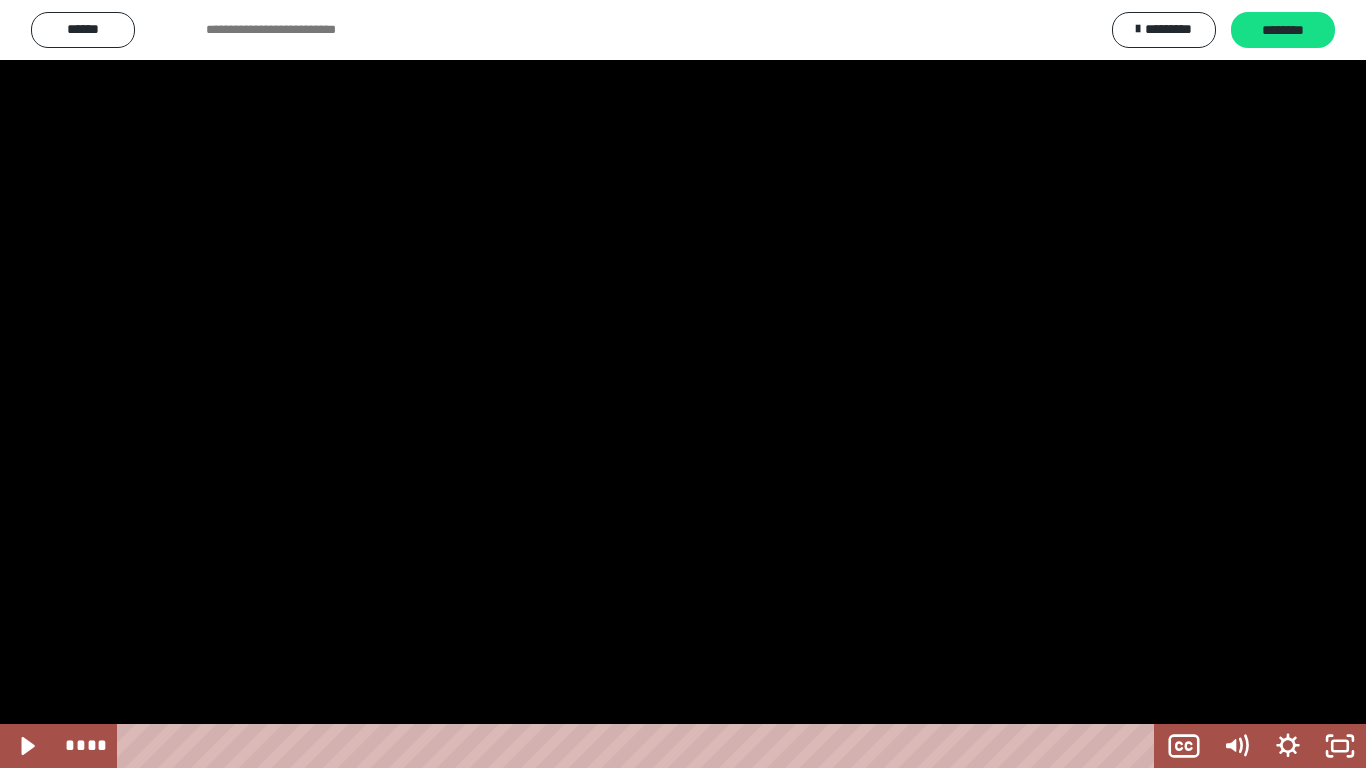 click at bounding box center (683, 384) 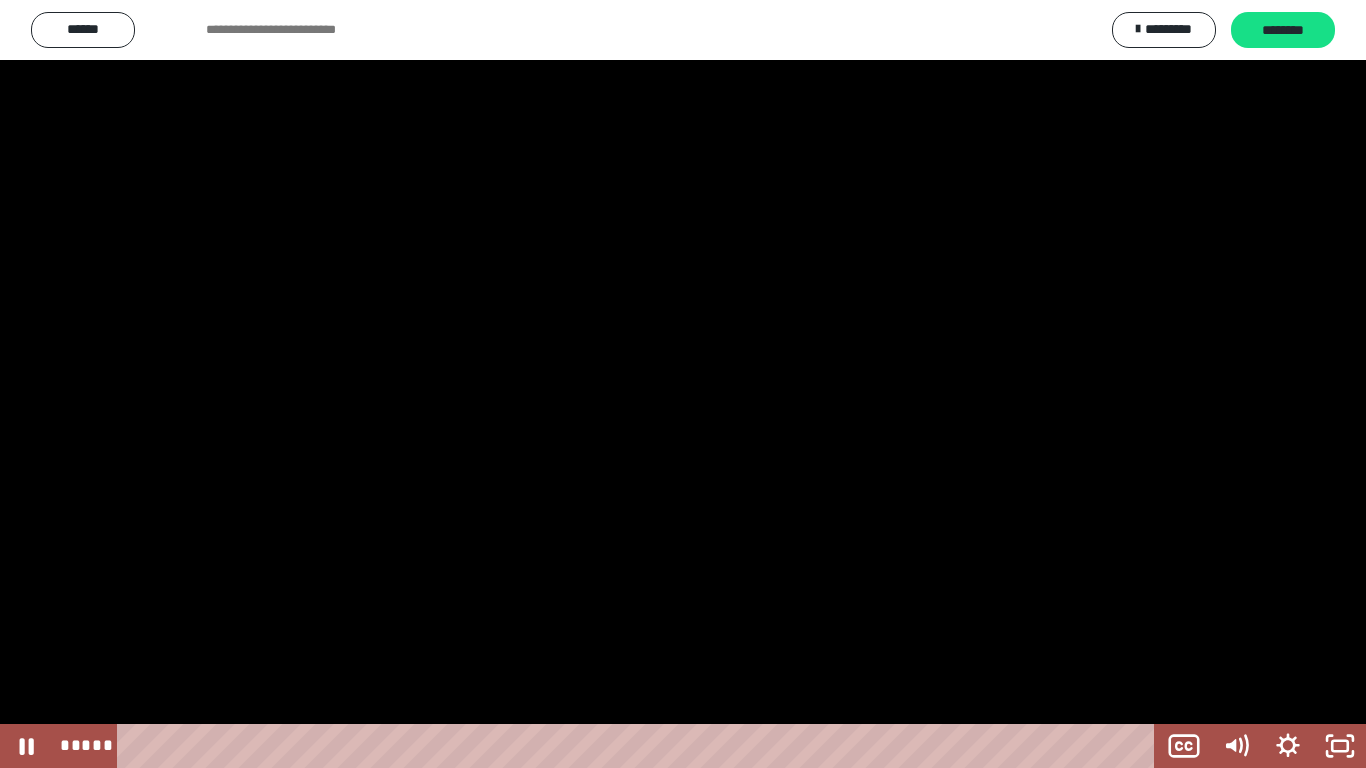click at bounding box center (683, 384) 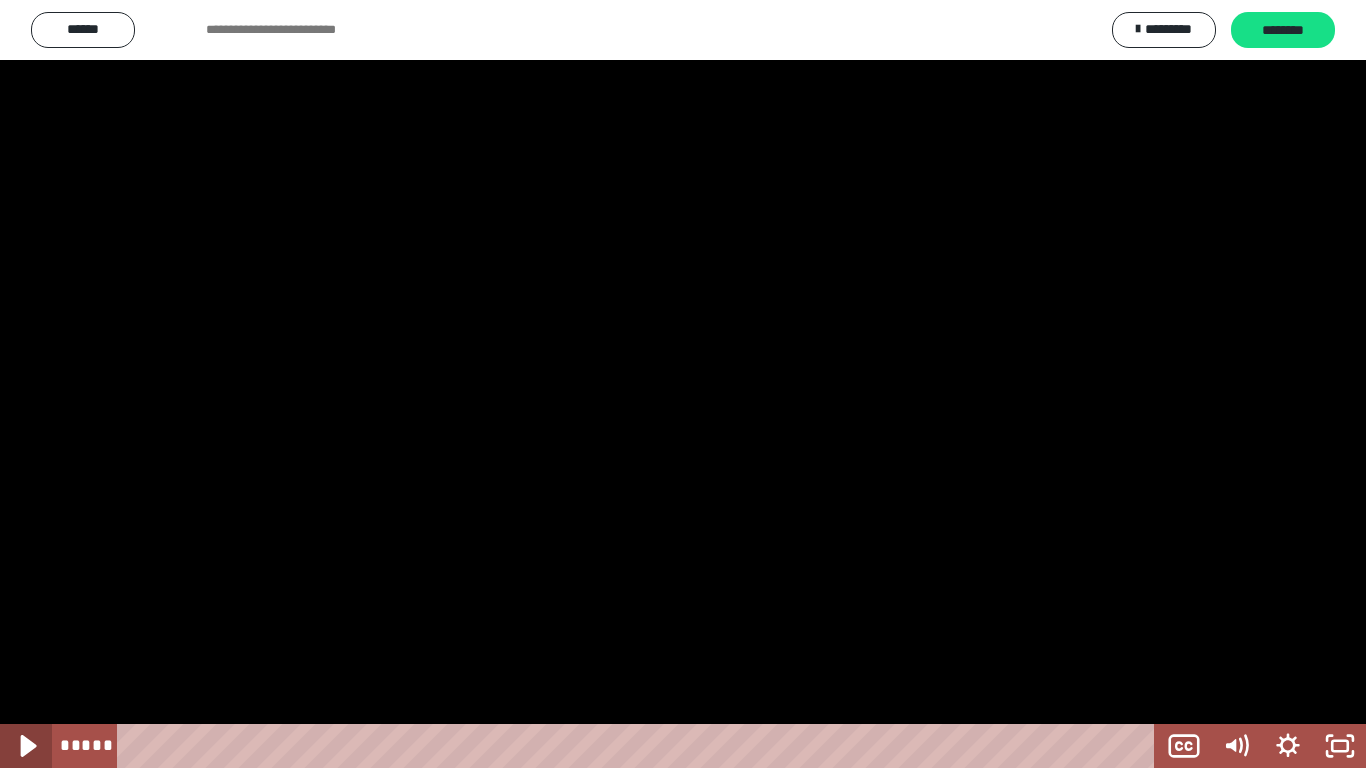click 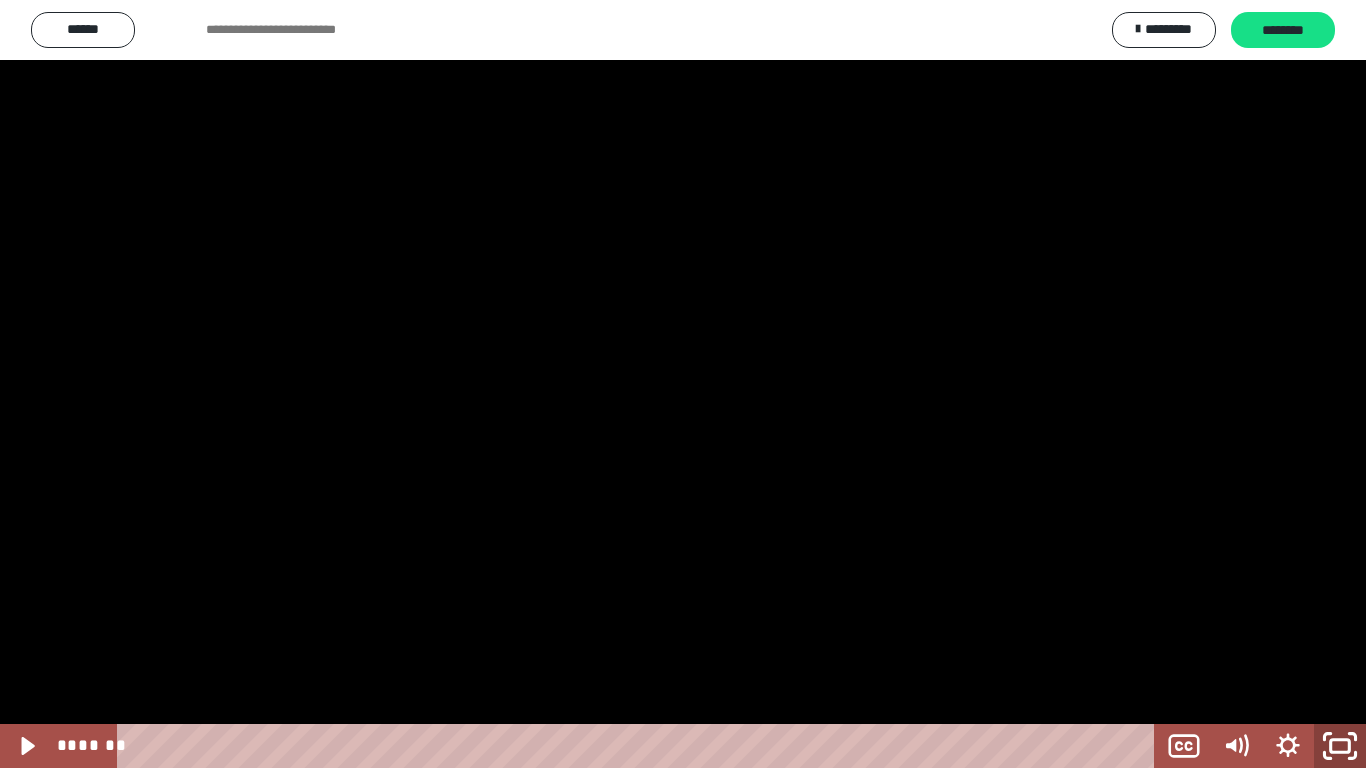 click 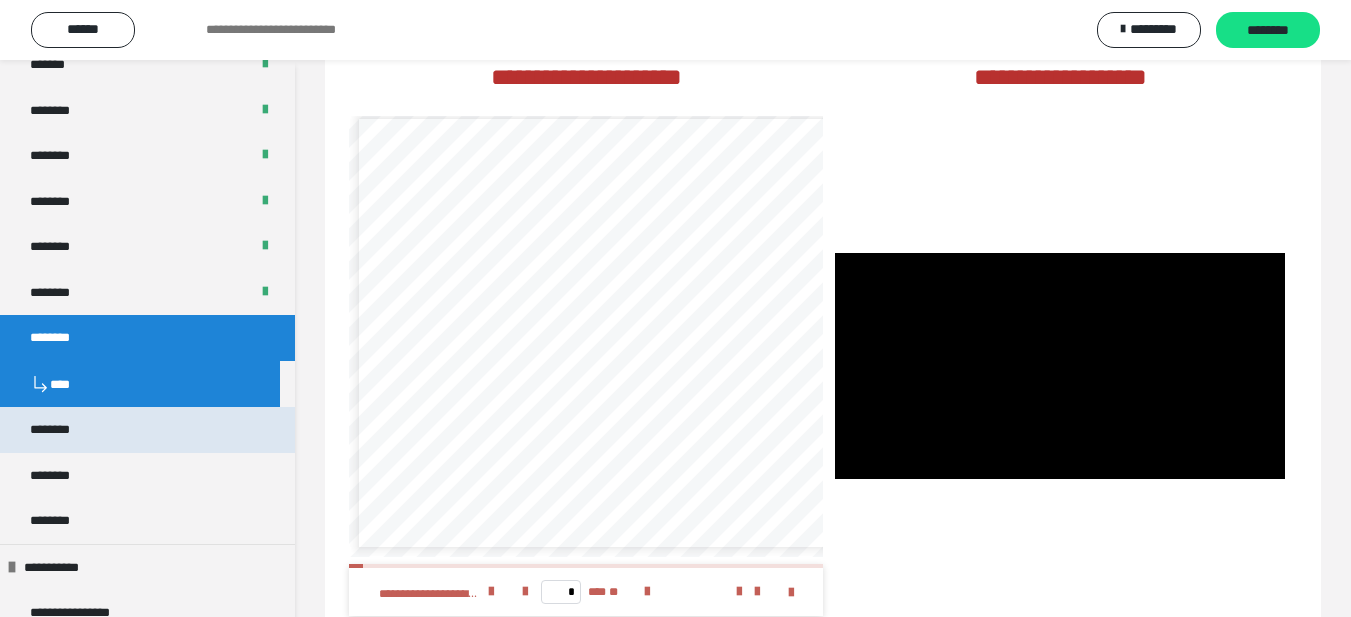 click on "********" at bounding box center (61, 430) 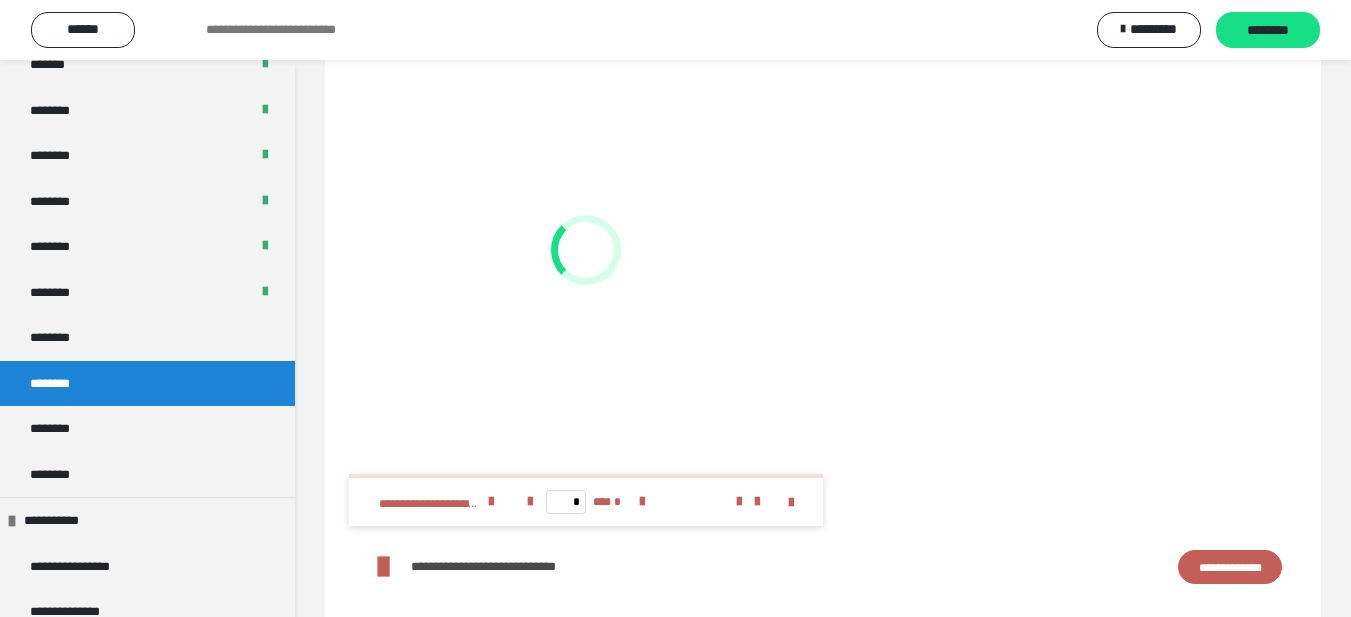 scroll, scrollTop: 2318, scrollLeft: 0, axis: vertical 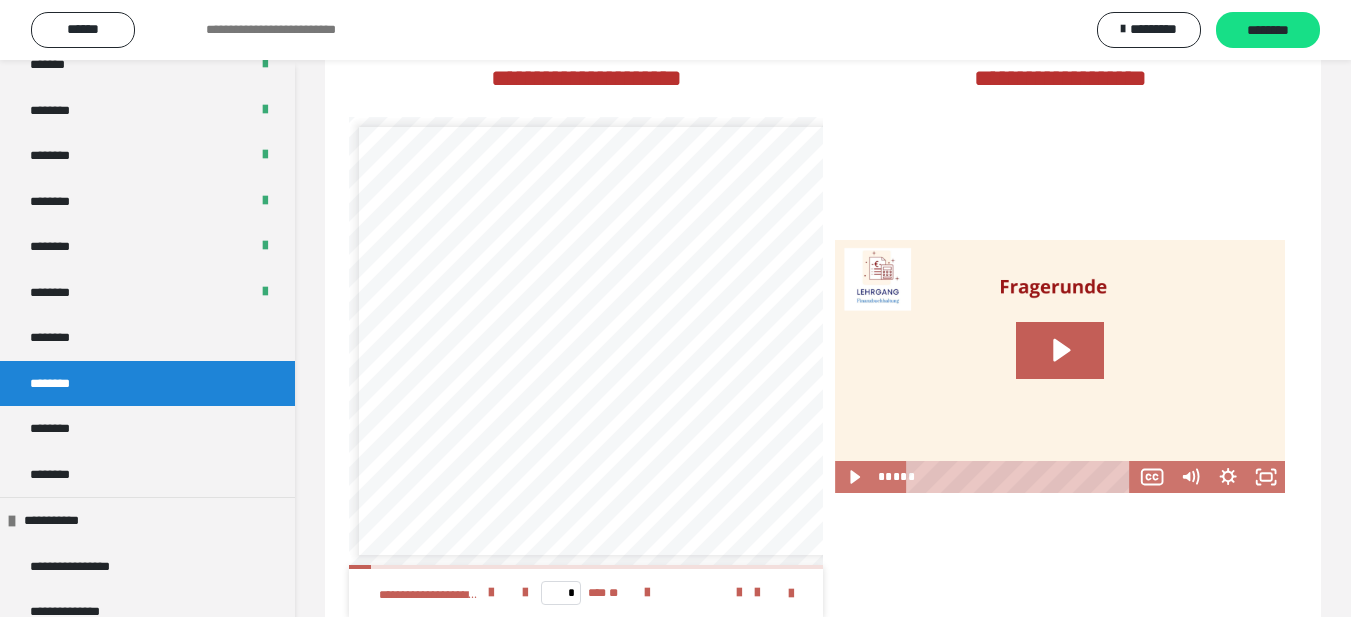 click on "********" at bounding box center (61, 429) 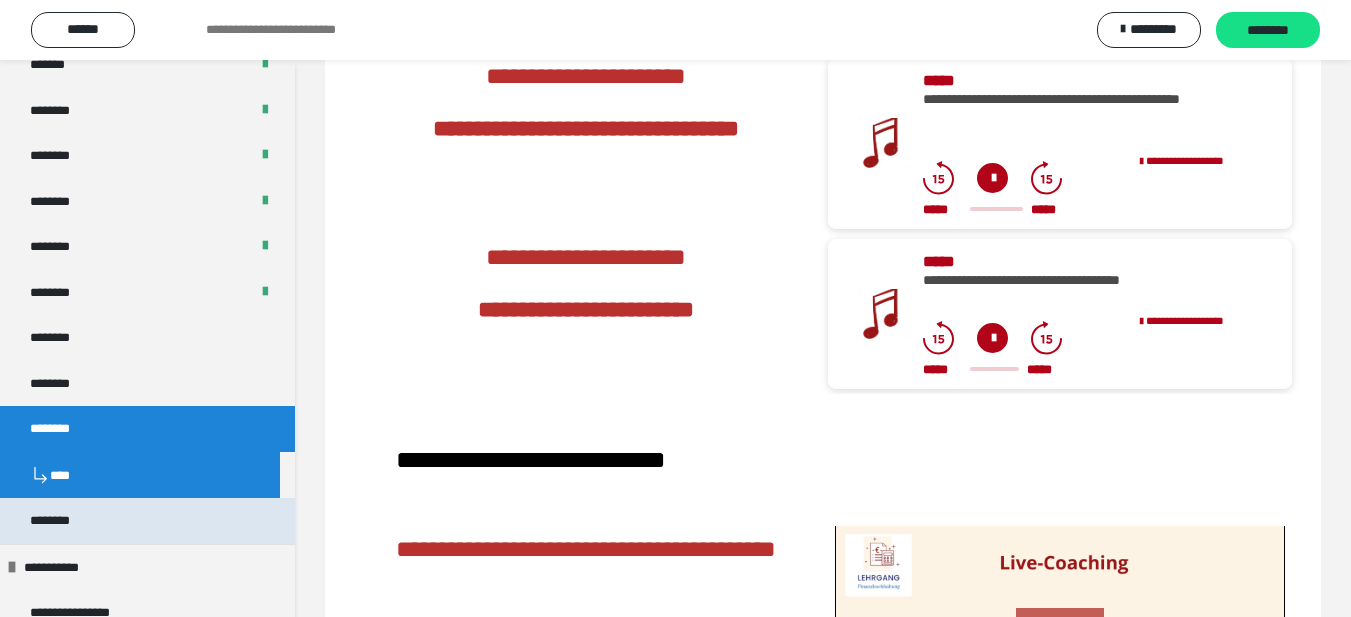 click on "********" at bounding box center [61, 521] 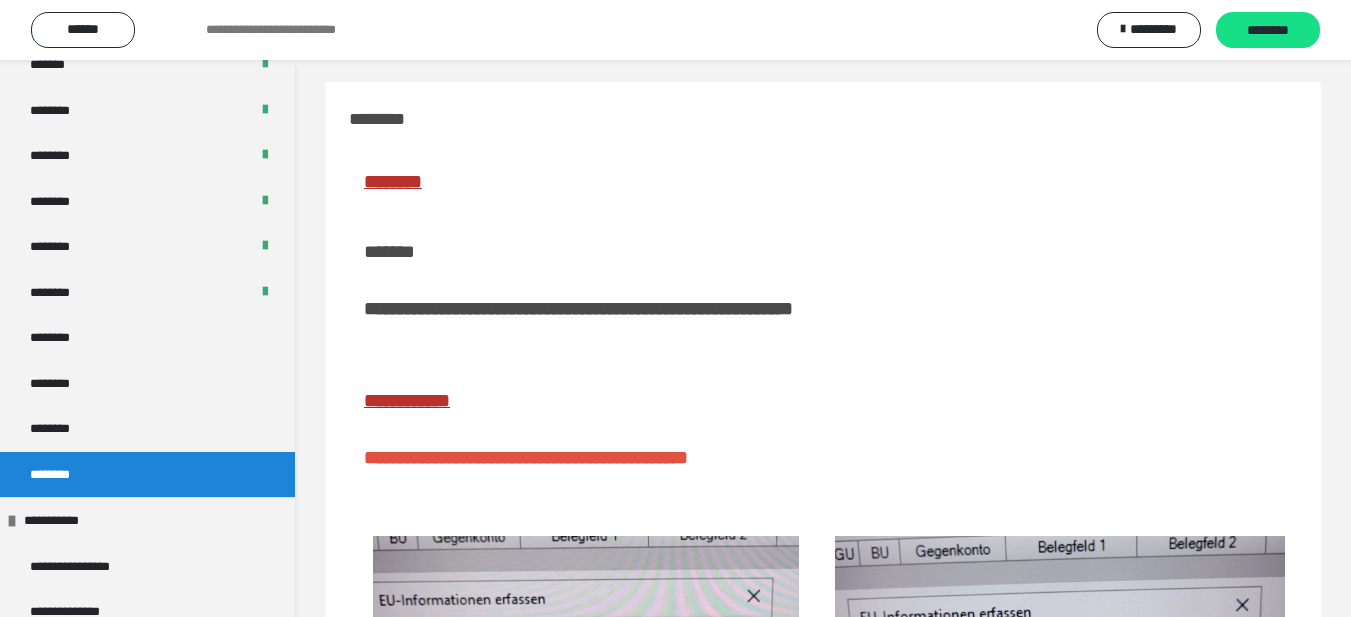 scroll, scrollTop: 0, scrollLeft: 0, axis: both 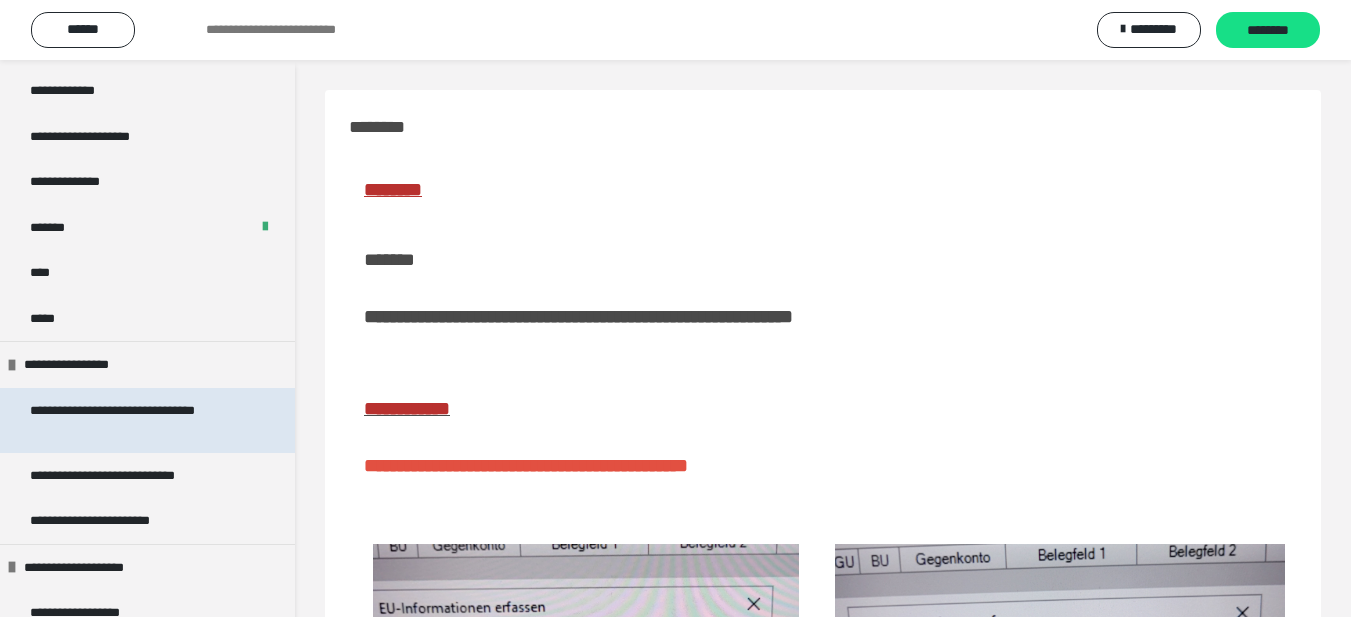 click on "**********" at bounding box center [132, 420] 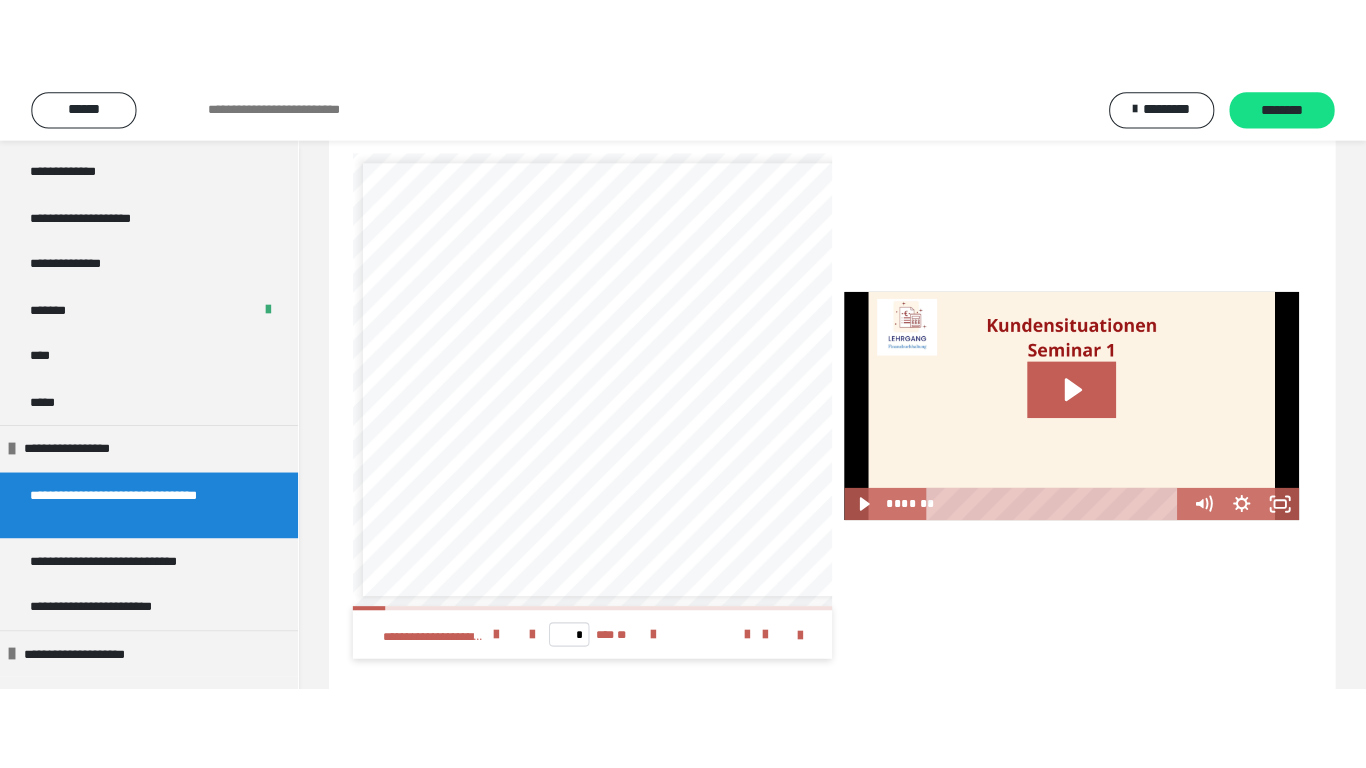 scroll, scrollTop: 700, scrollLeft: 0, axis: vertical 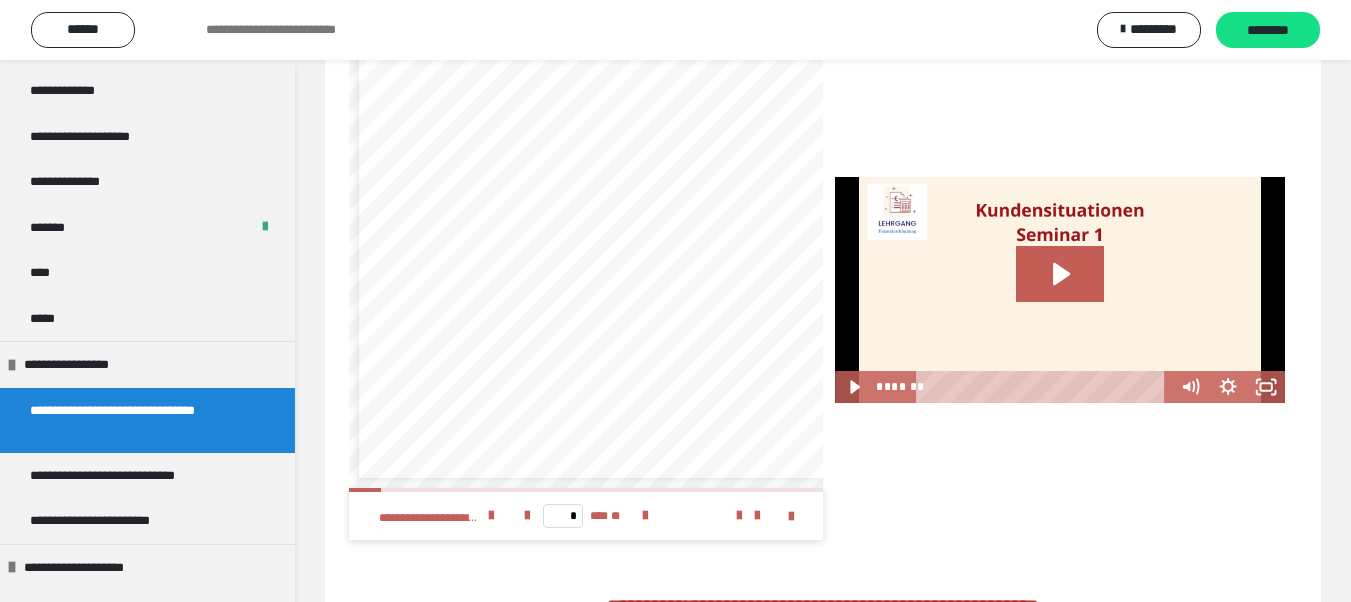 click on "**********" at bounding box center (580, 343) 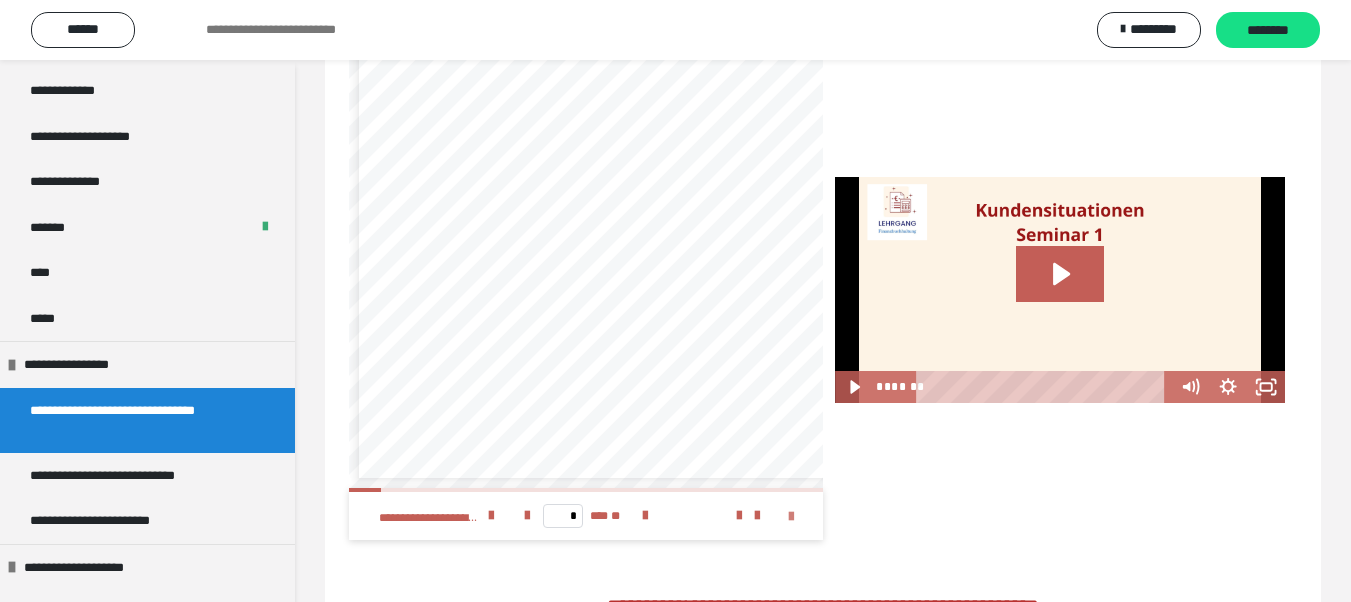 click at bounding box center [791, 517] 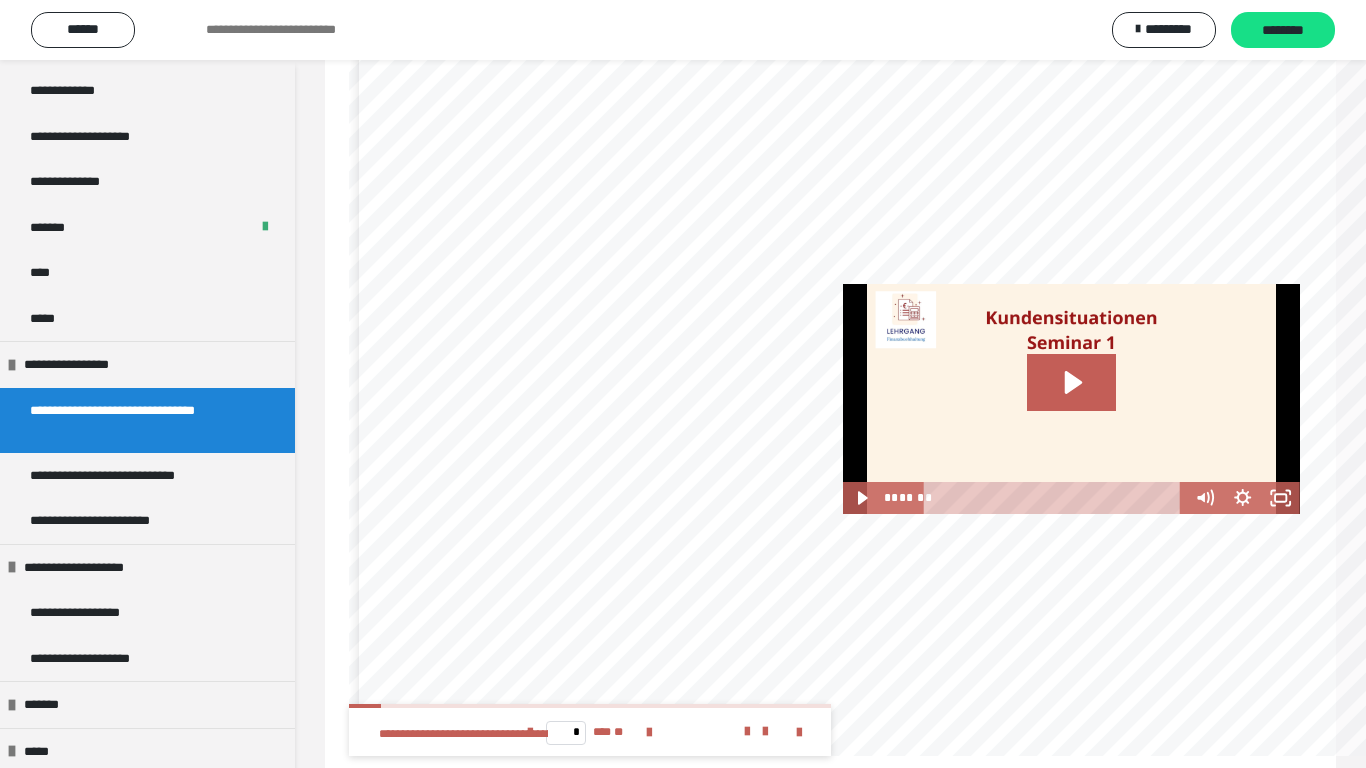 scroll, scrollTop: 162, scrollLeft: 0, axis: vertical 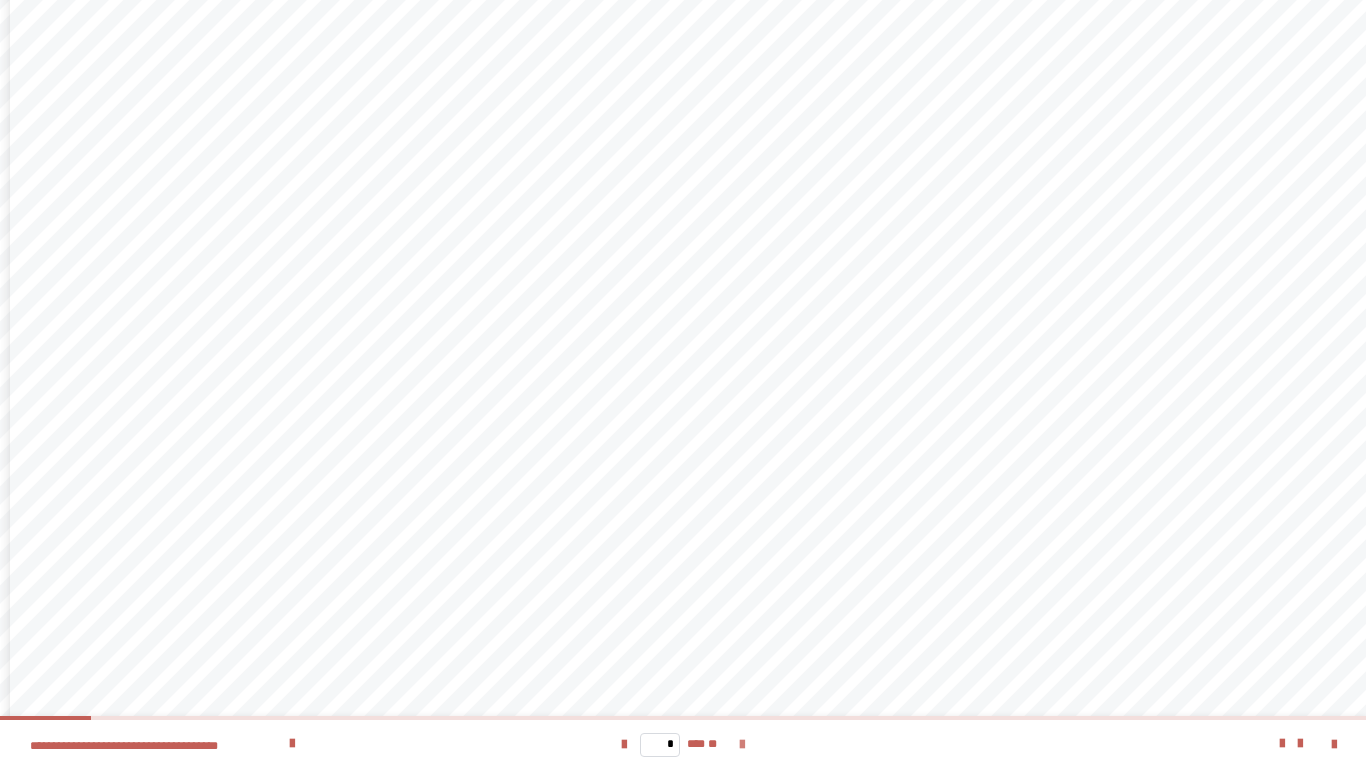 click at bounding box center (742, 745) 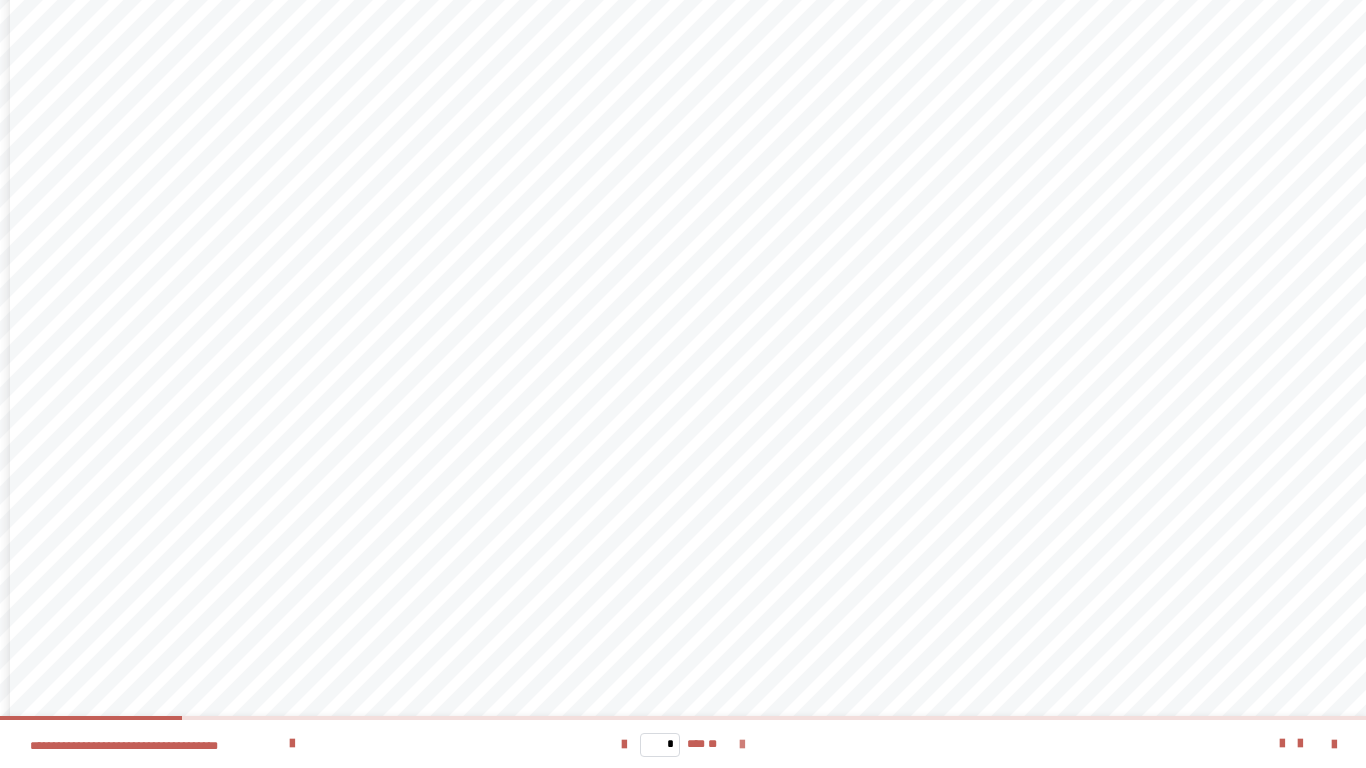 scroll, scrollTop: 0, scrollLeft: 0, axis: both 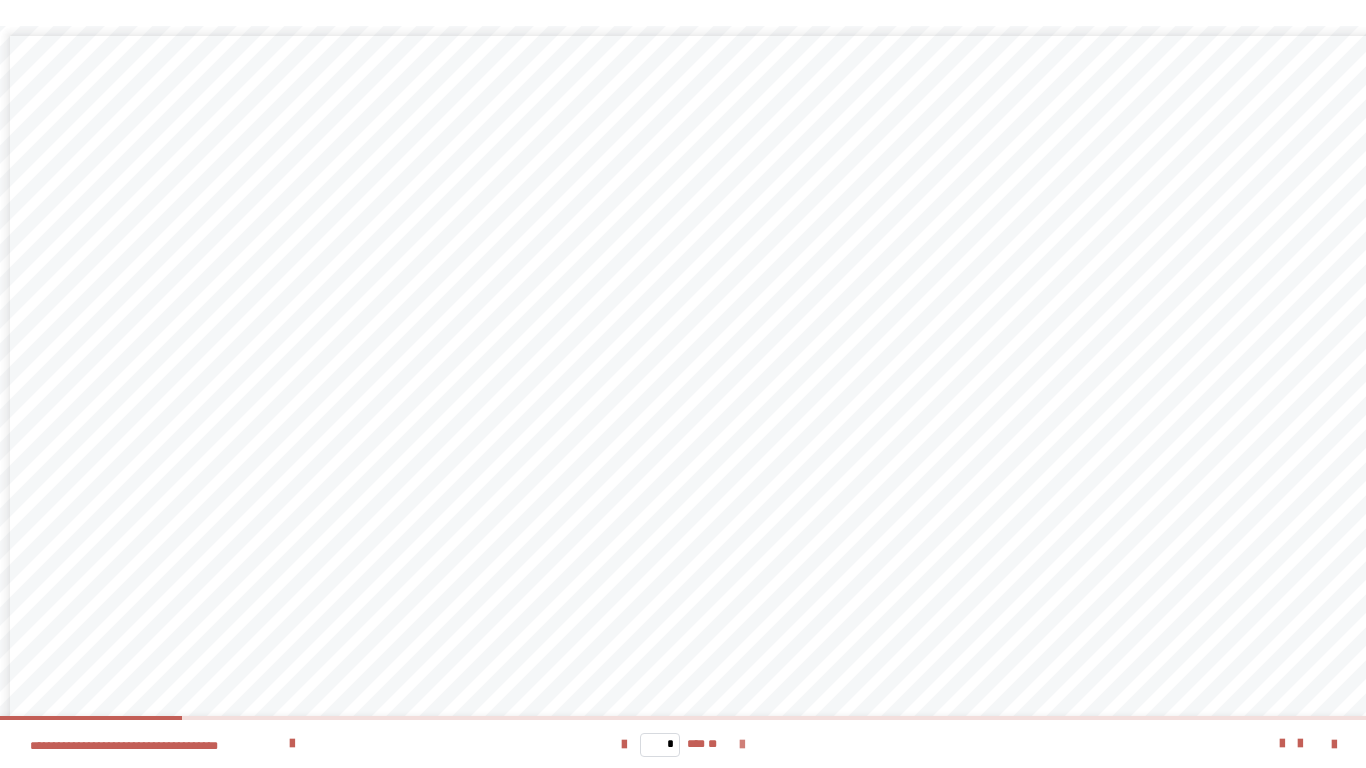 click at bounding box center (742, 745) 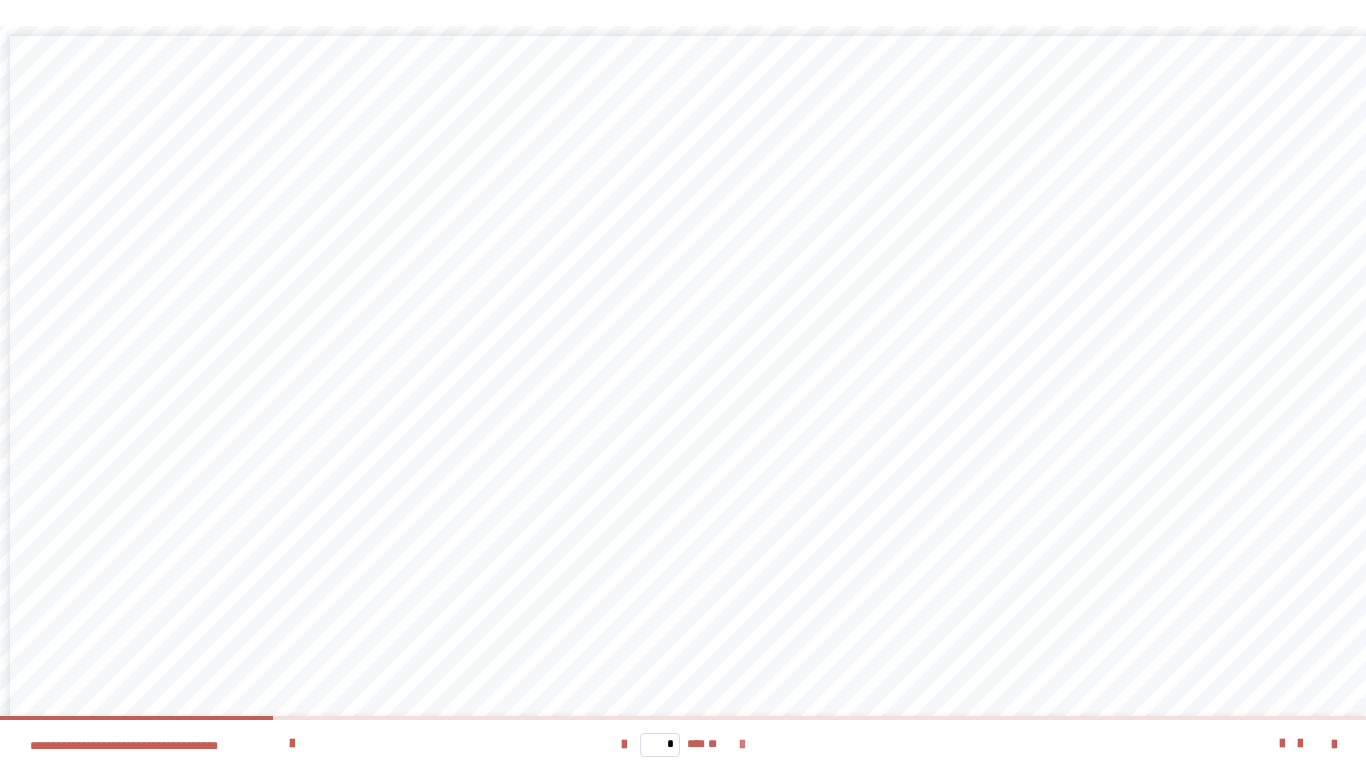 click at bounding box center (742, 745) 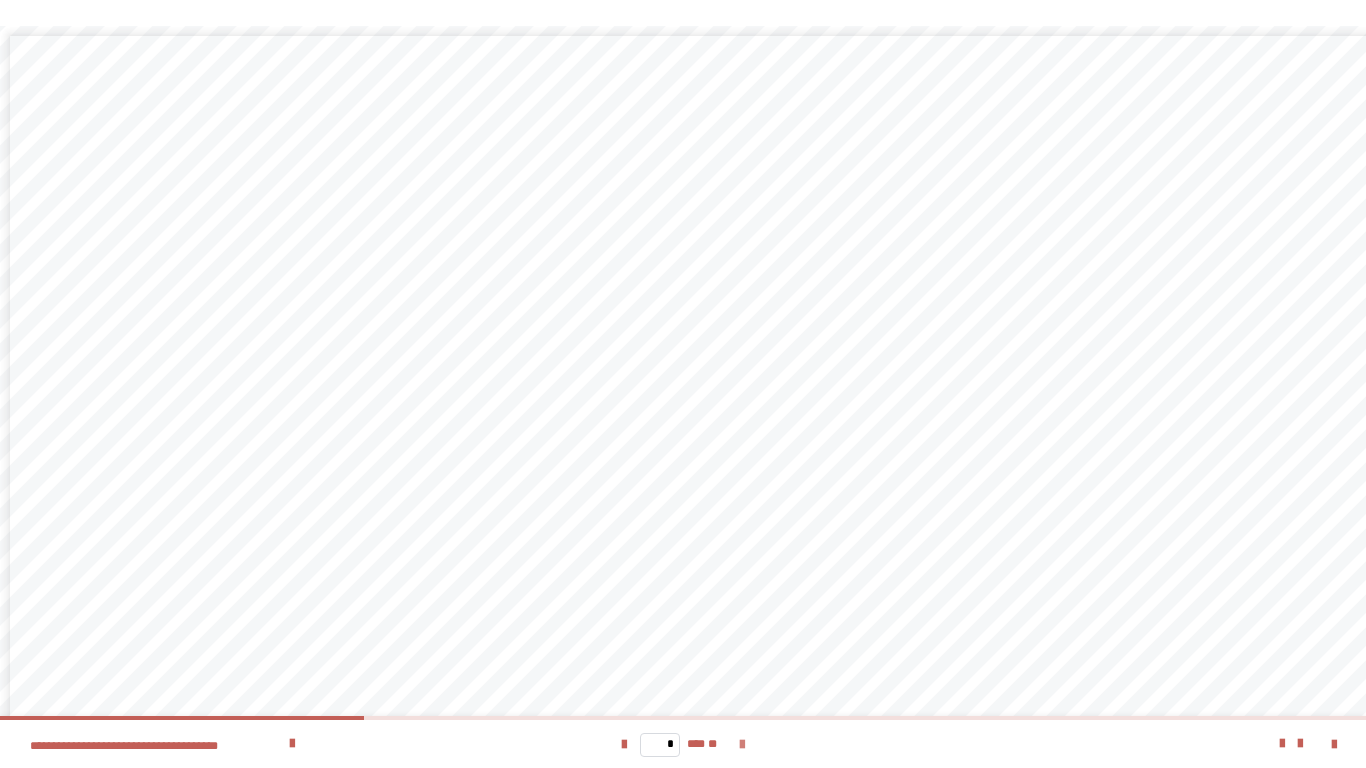click at bounding box center [742, 745] 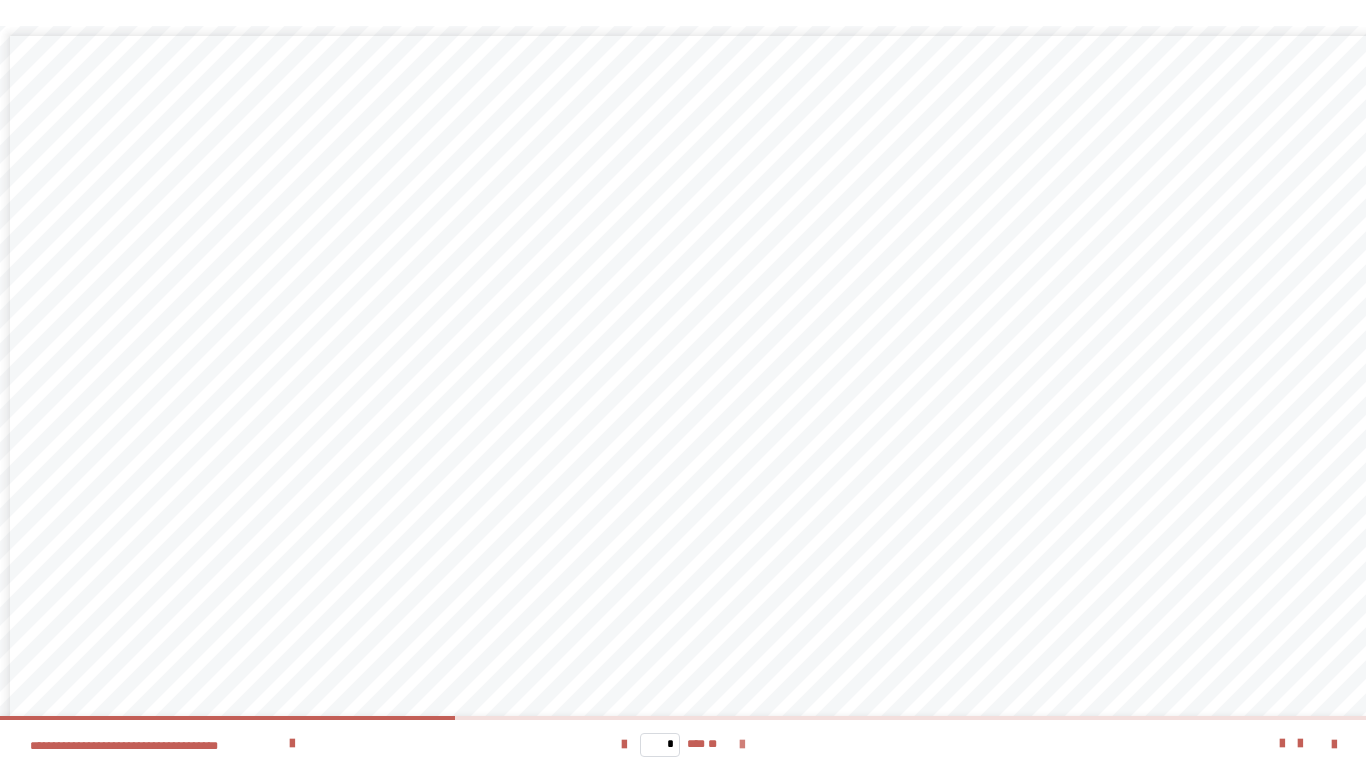 click at bounding box center (742, 745) 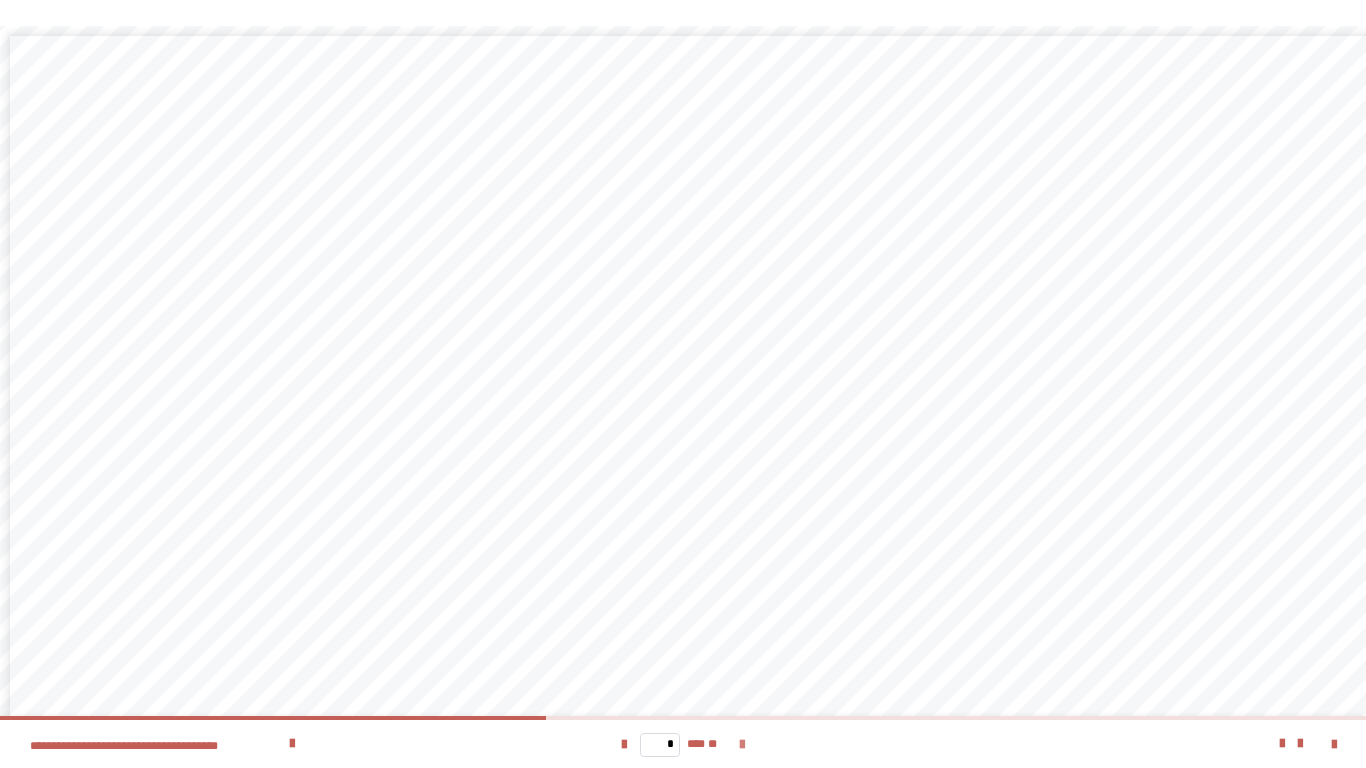 click at bounding box center (742, 745) 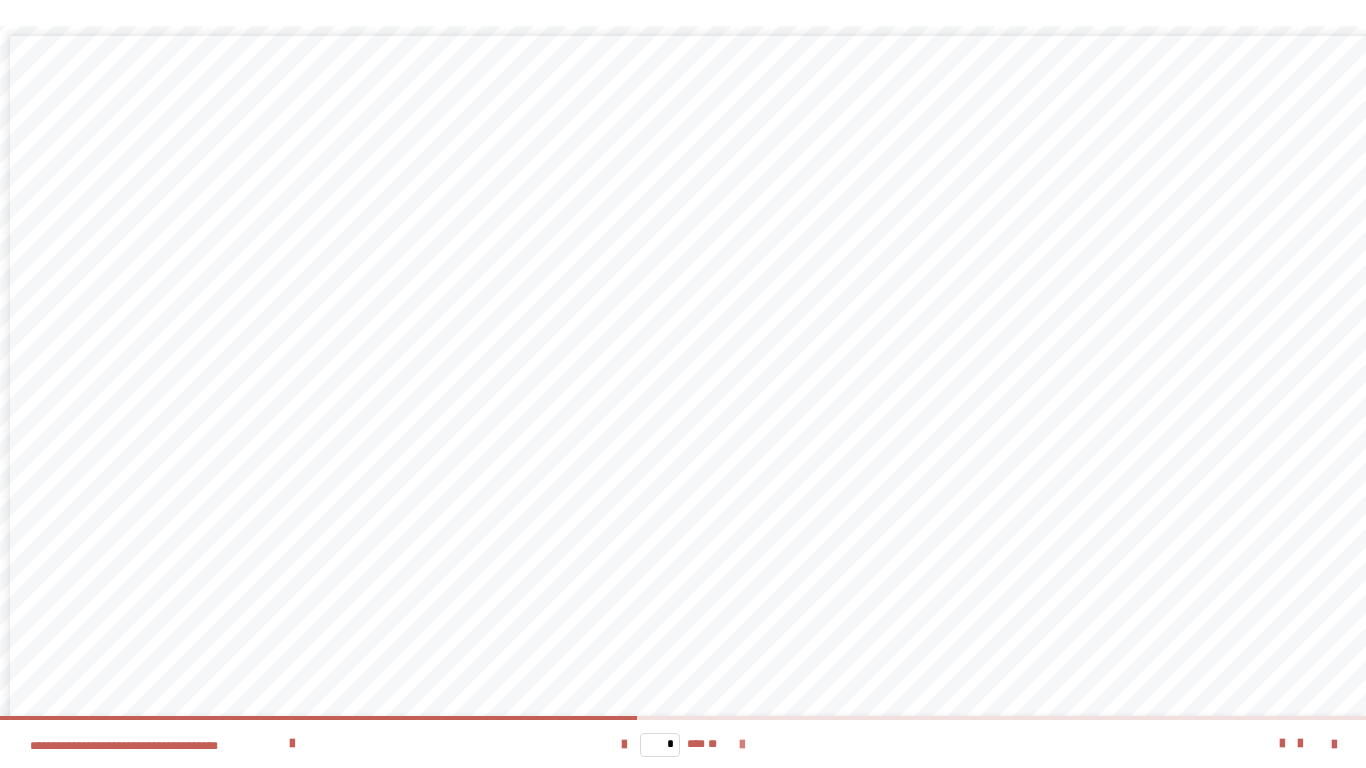 click at bounding box center (742, 745) 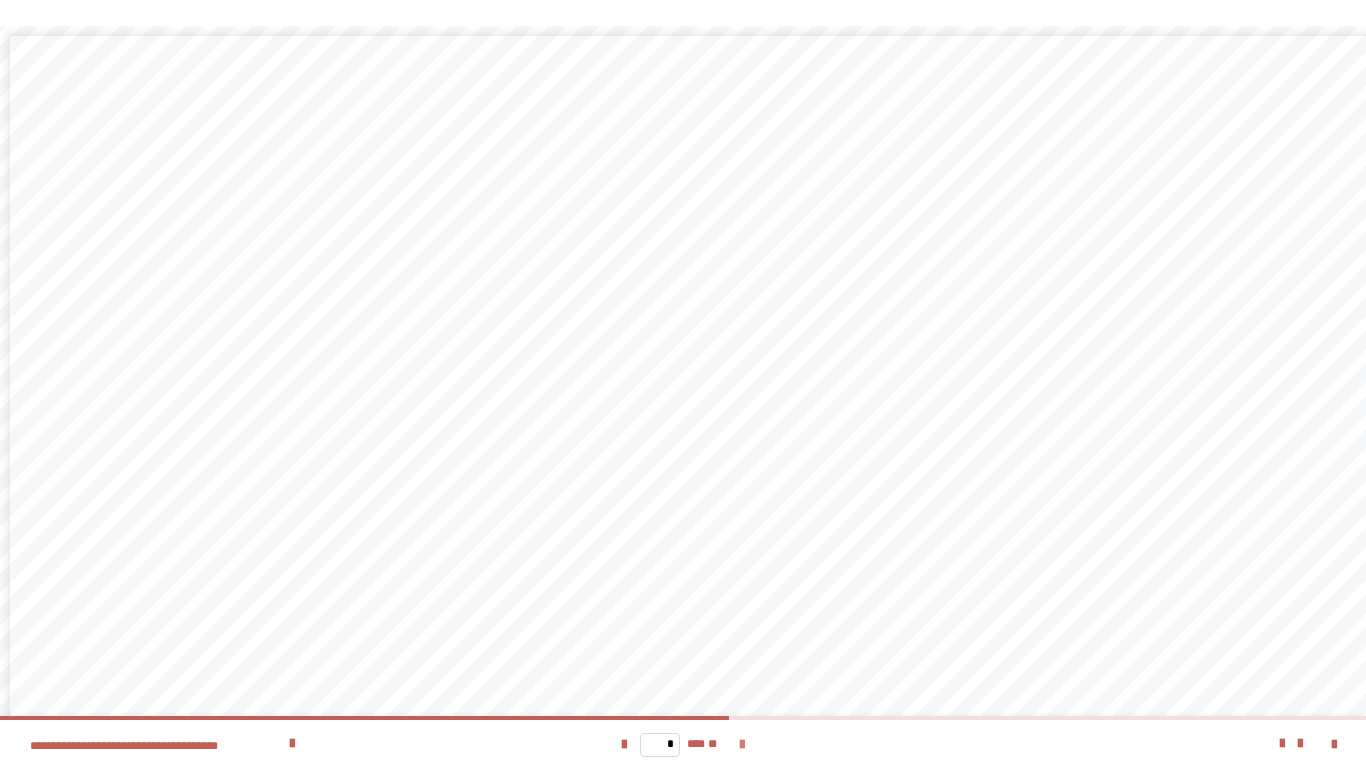 click at bounding box center (742, 745) 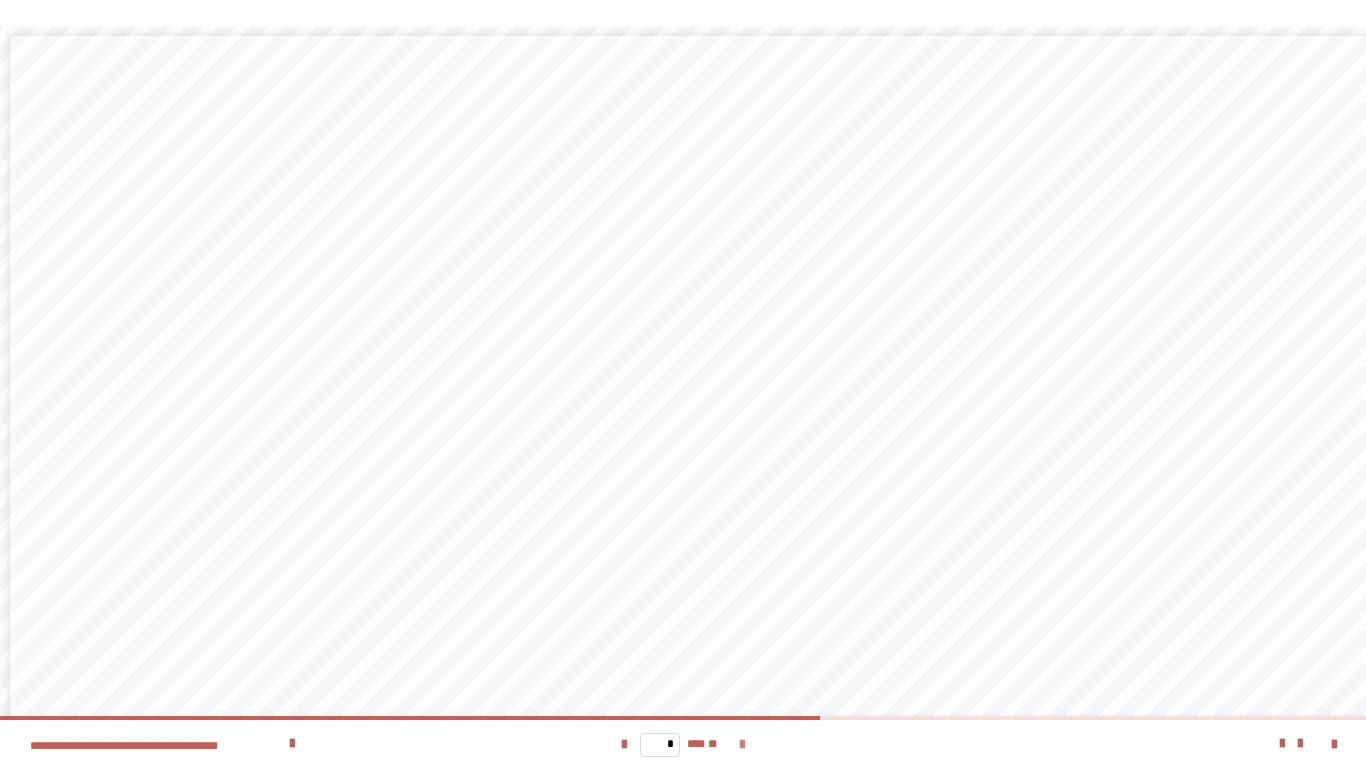 click at bounding box center [742, 745] 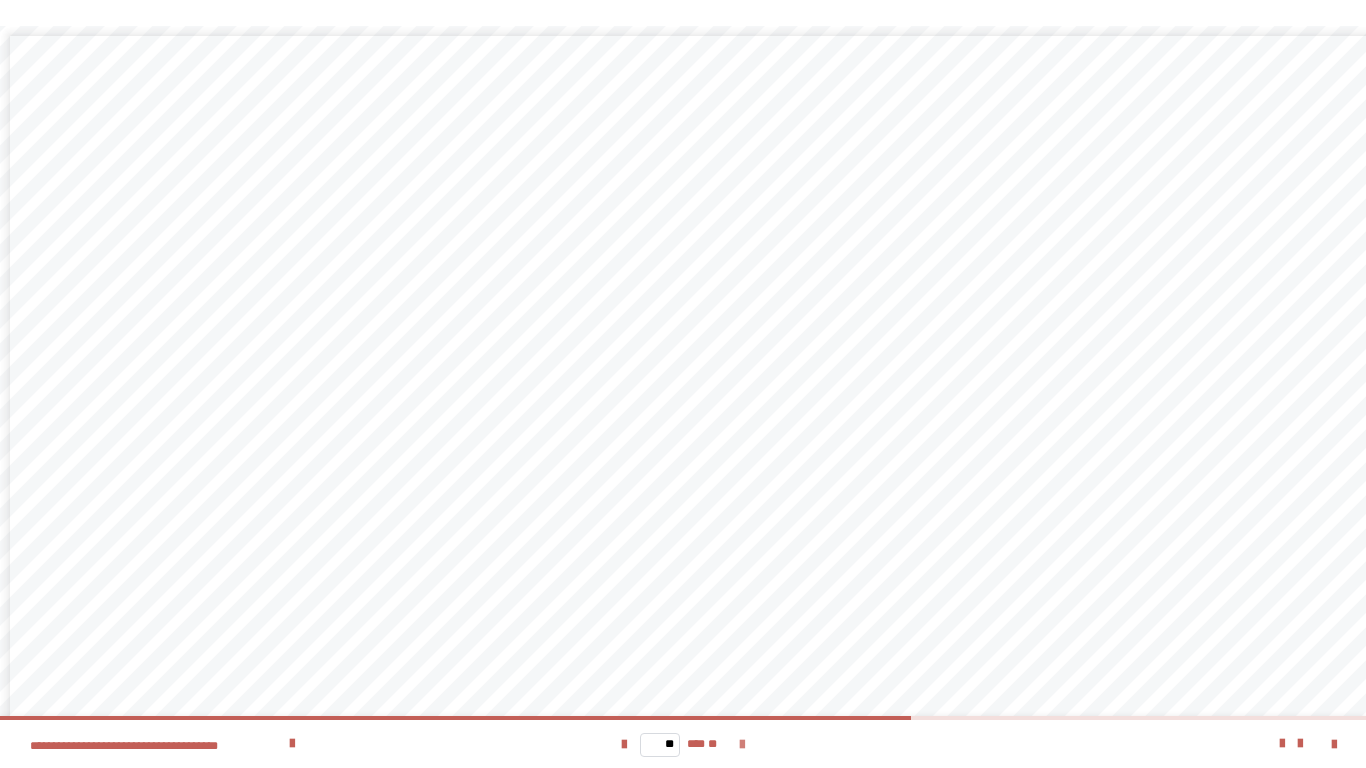 click at bounding box center (742, 745) 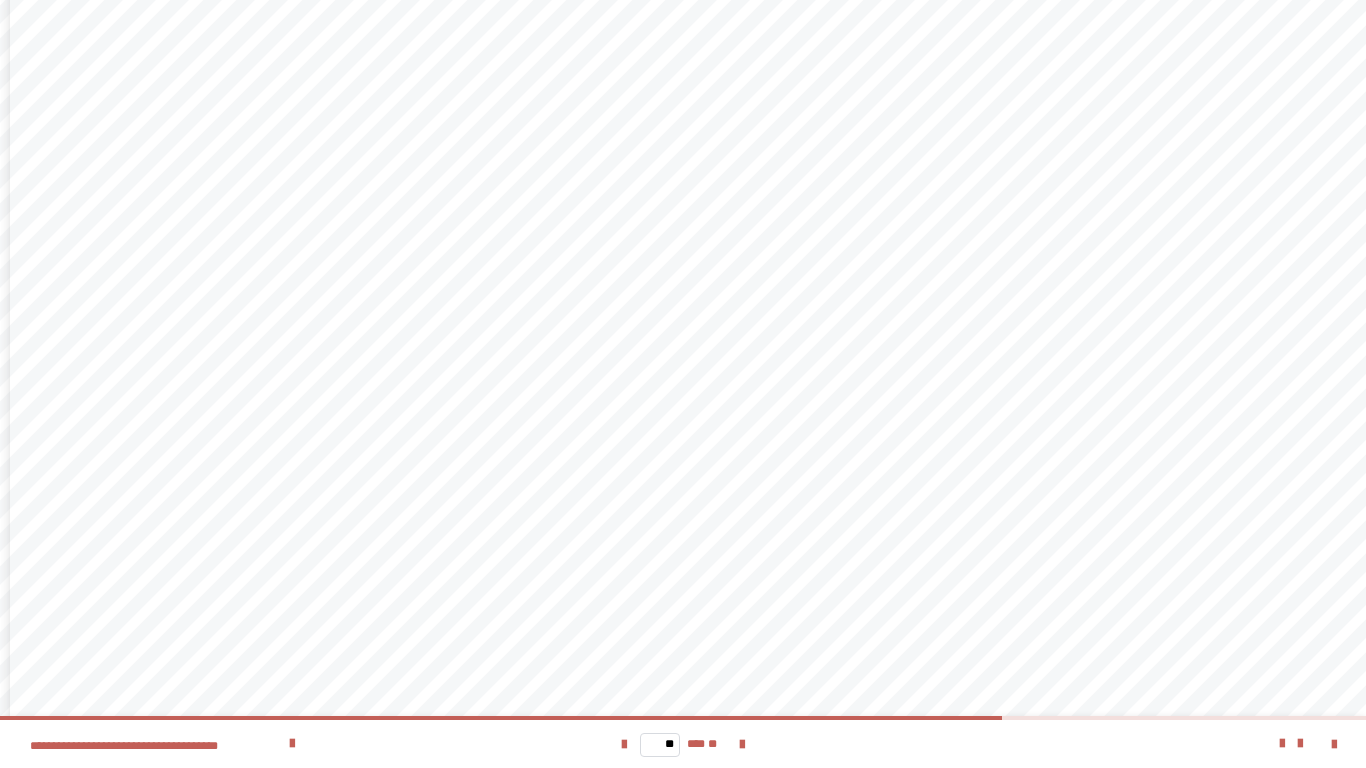 scroll, scrollTop: 162, scrollLeft: 0, axis: vertical 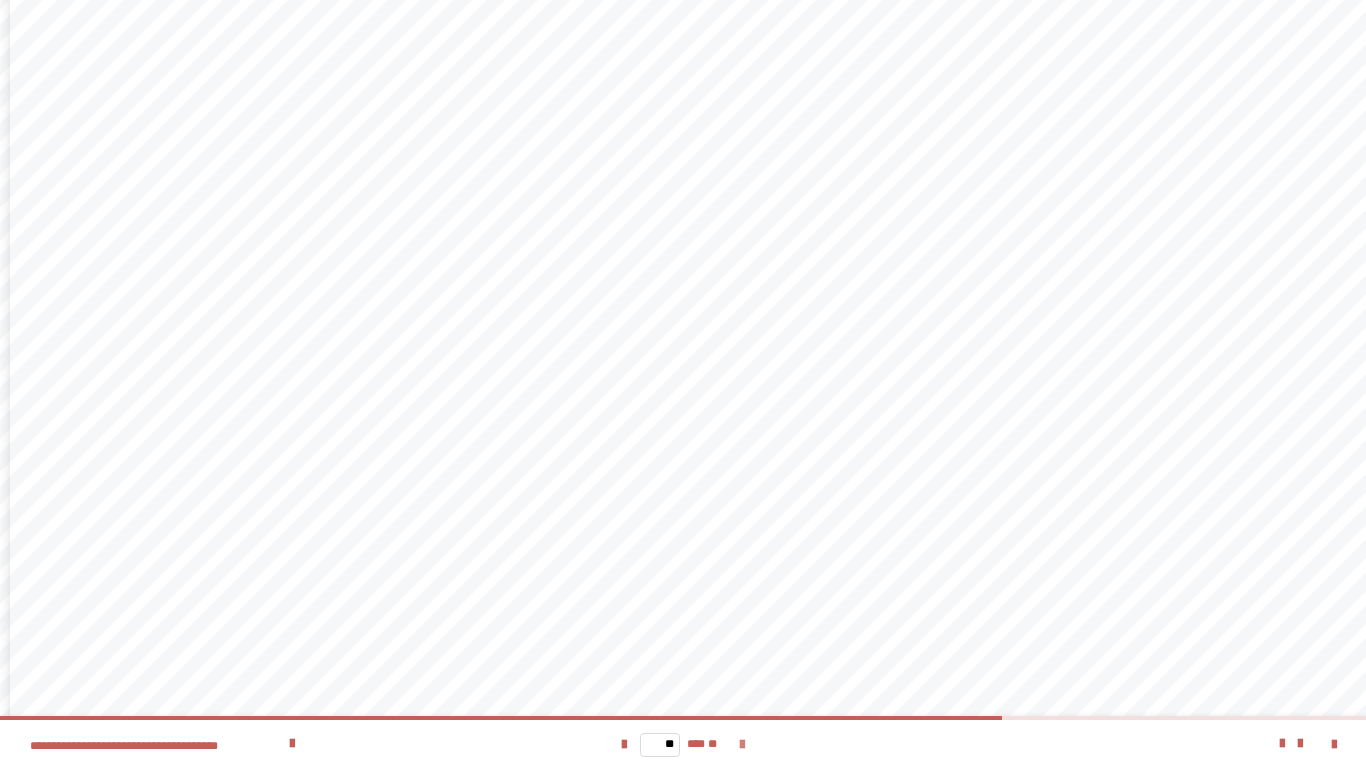 click at bounding box center (742, 745) 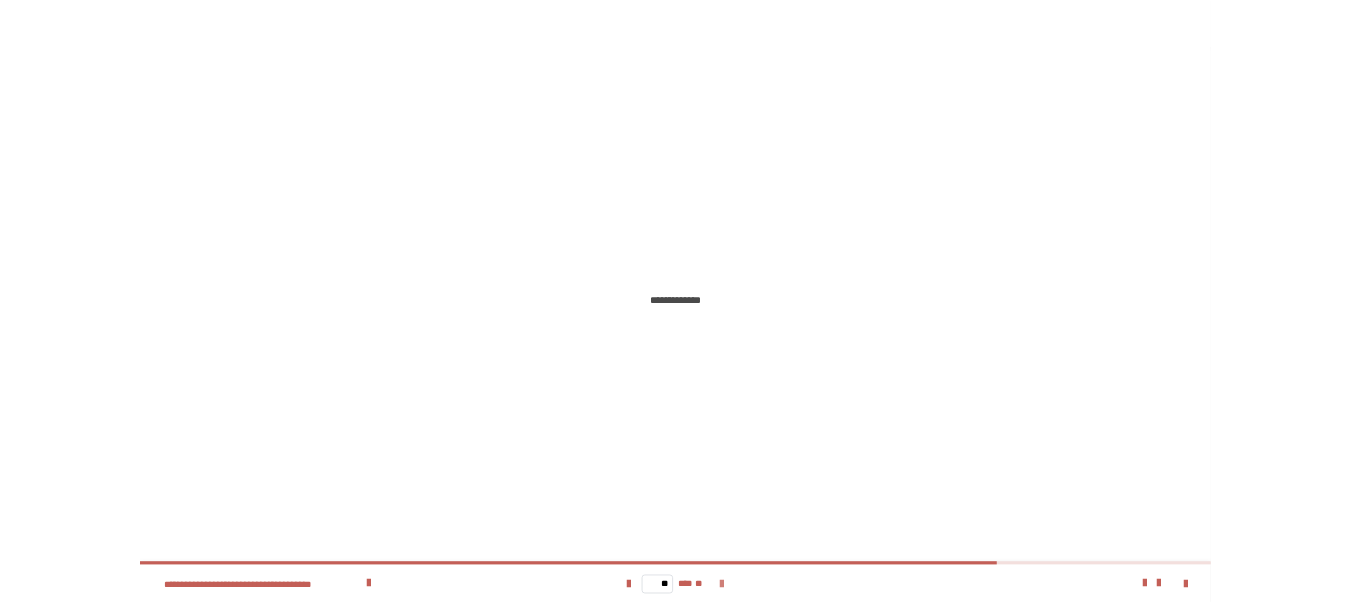 scroll, scrollTop: 0, scrollLeft: 0, axis: both 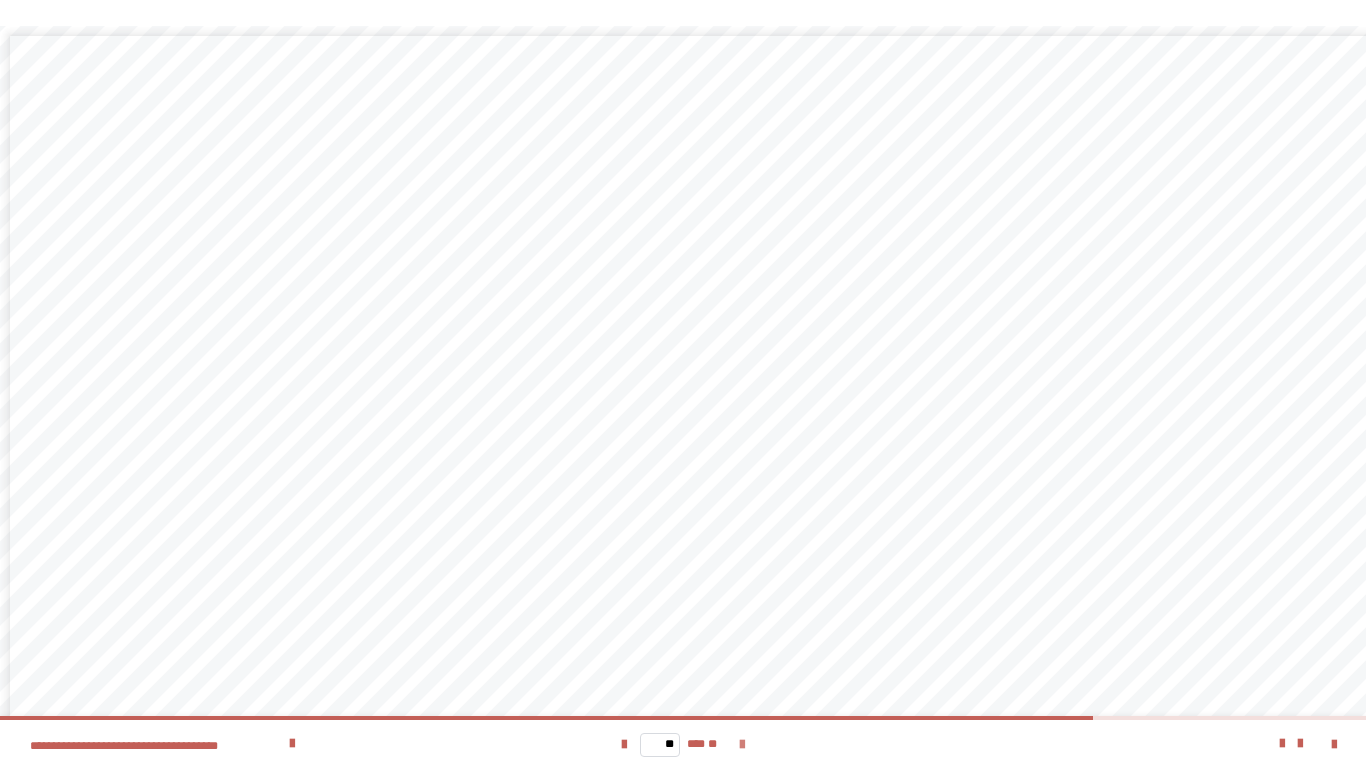 click at bounding box center (742, 745) 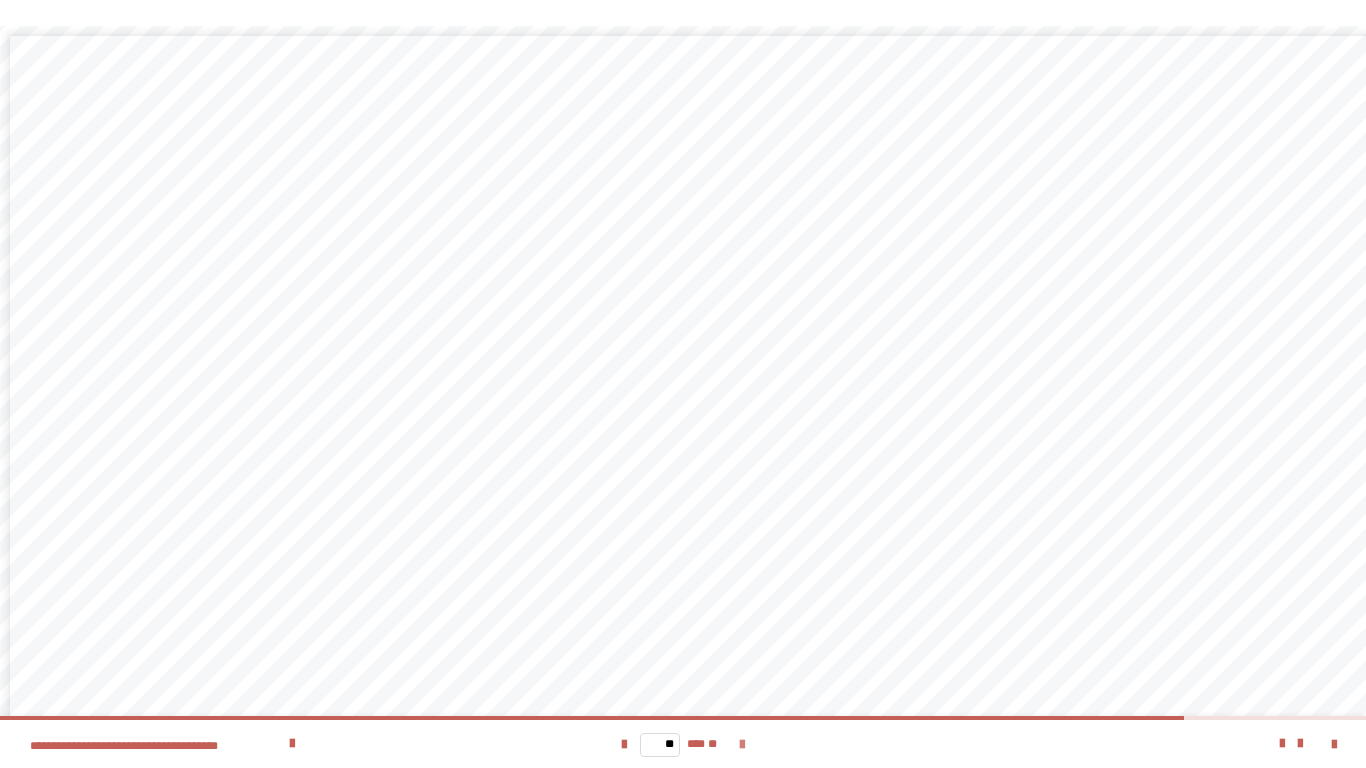 click at bounding box center [742, 745] 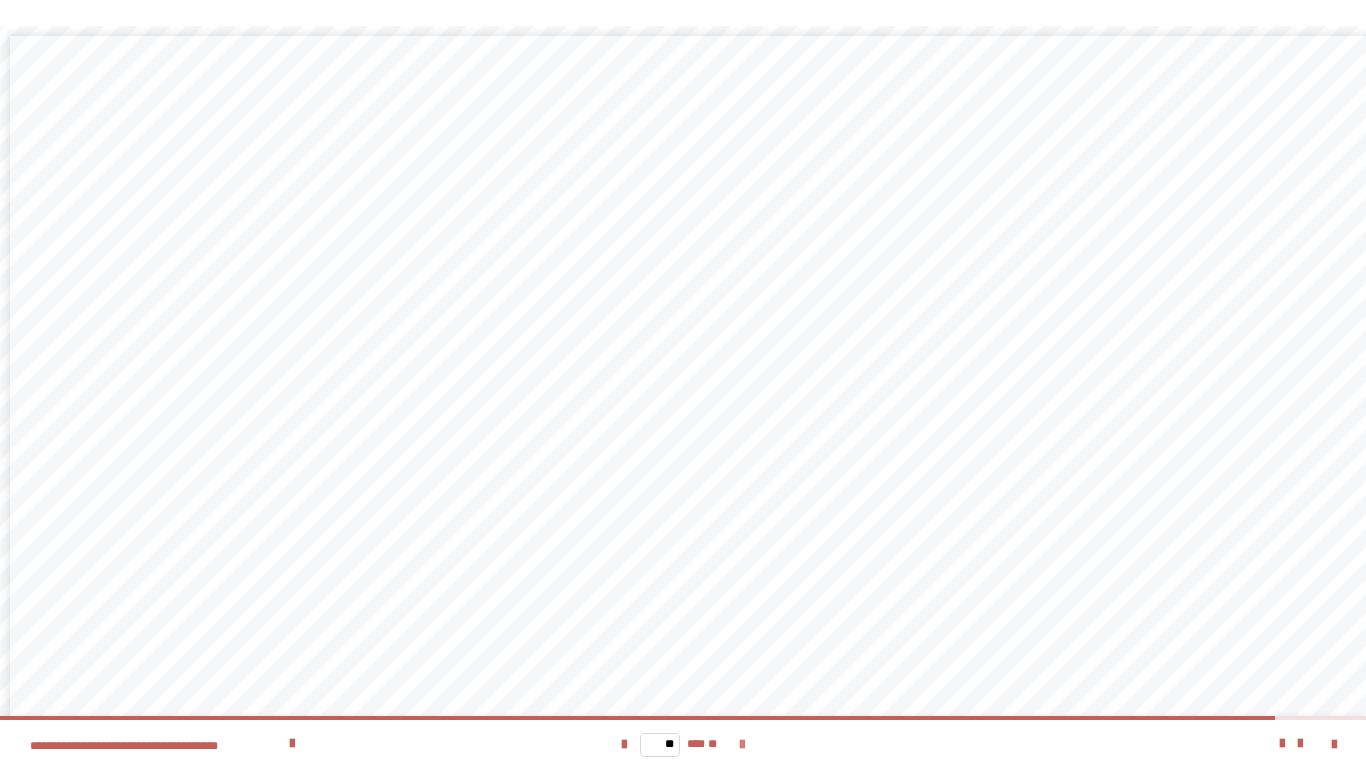 click at bounding box center (742, 745) 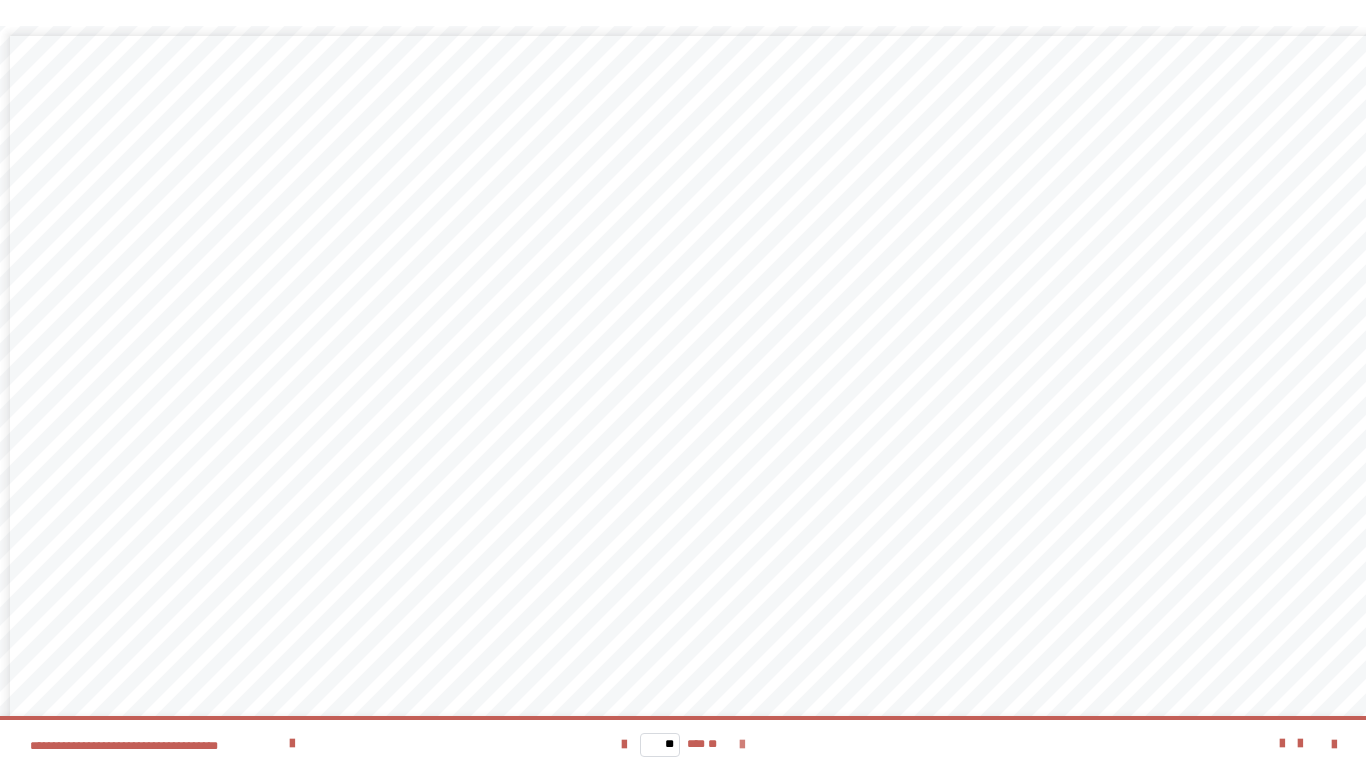 click on "** *** **" at bounding box center [683, 744] 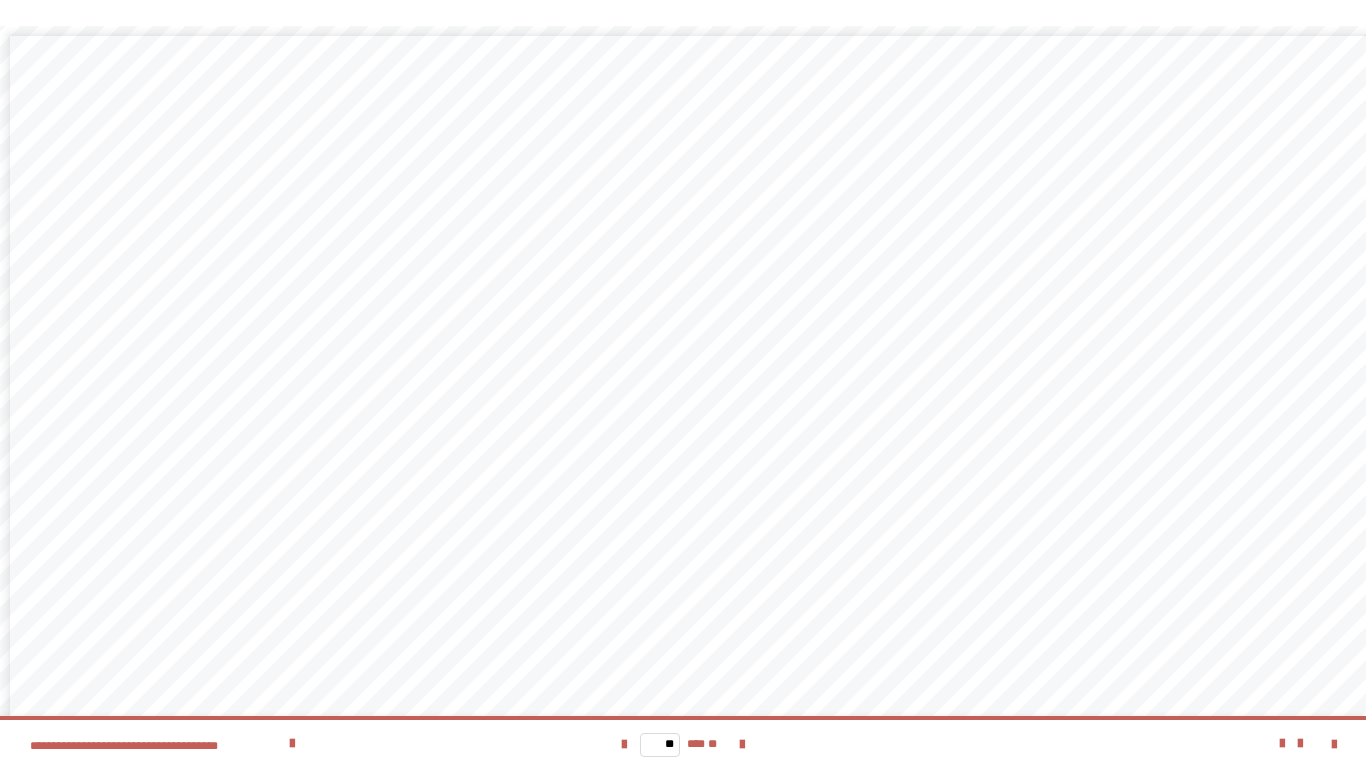 click on "** *** **" at bounding box center [683, 744] 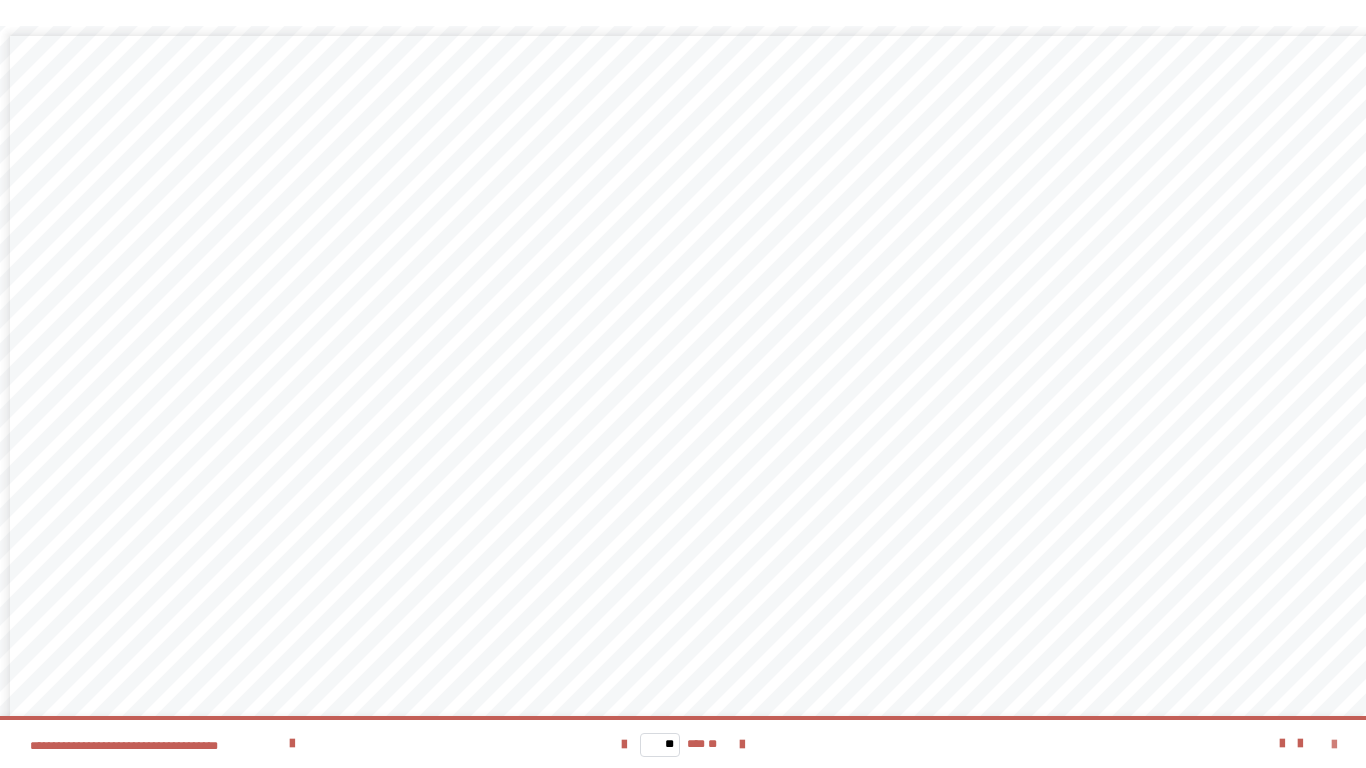 click at bounding box center (1334, 745) 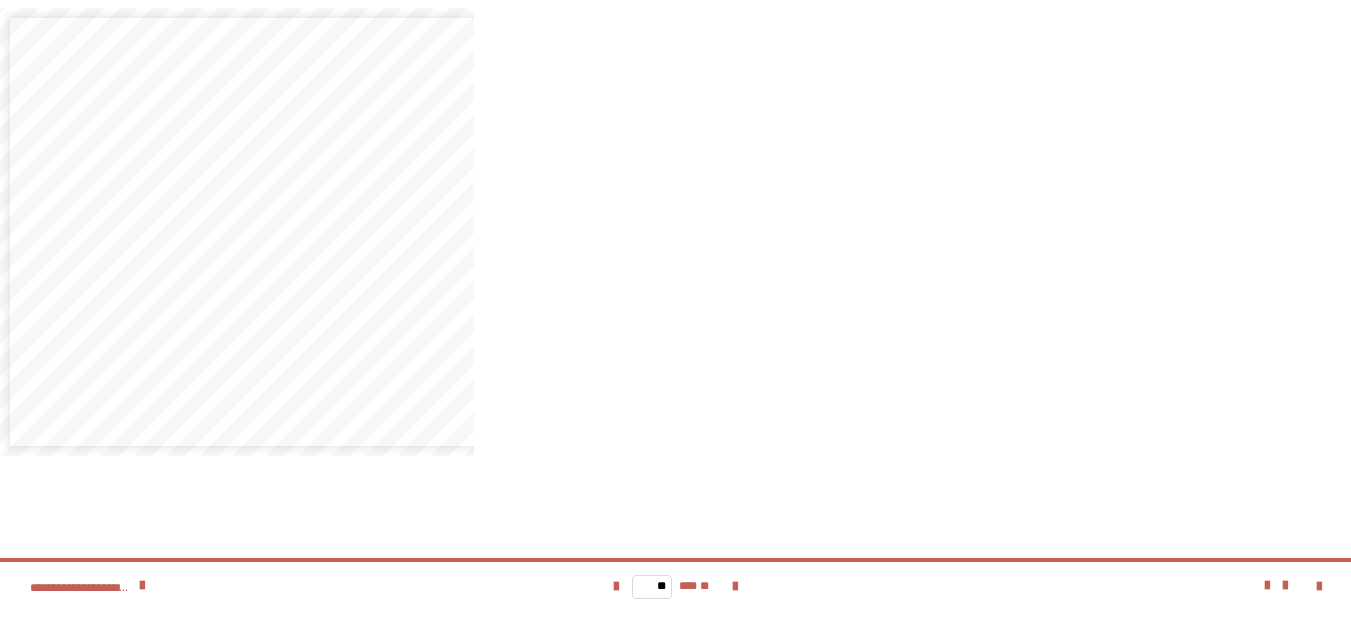 scroll, scrollTop: 1200, scrollLeft: 0, axis: vertical 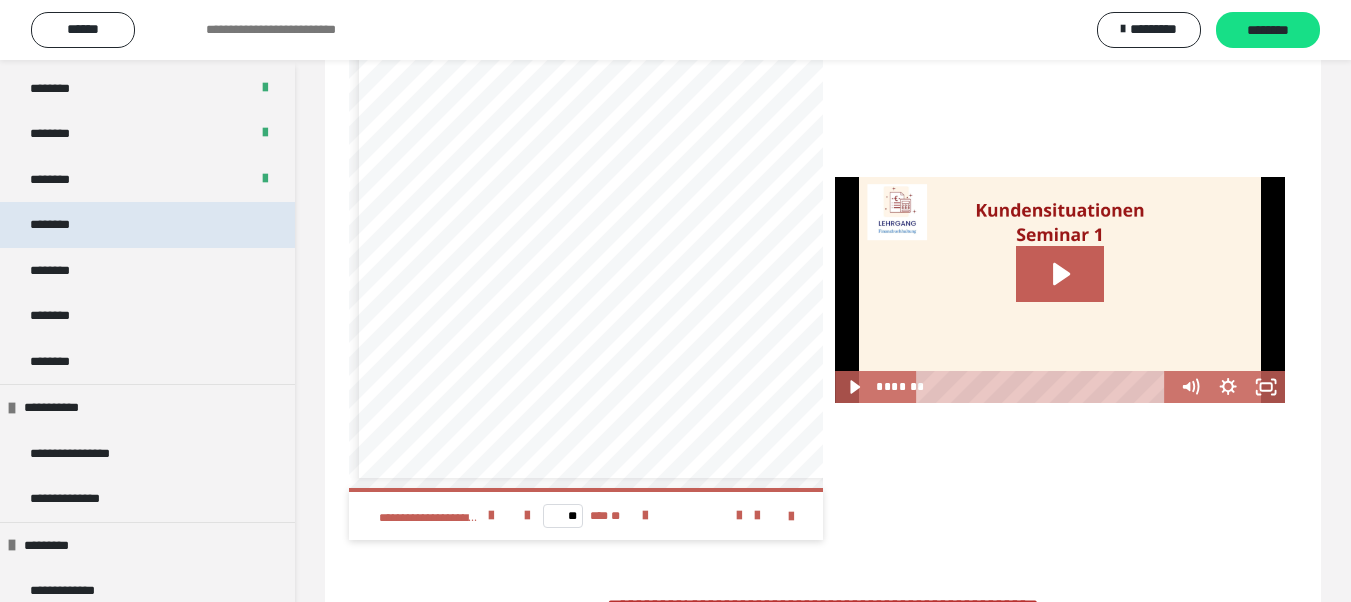 click on "********" at bounding box center (60, 225) 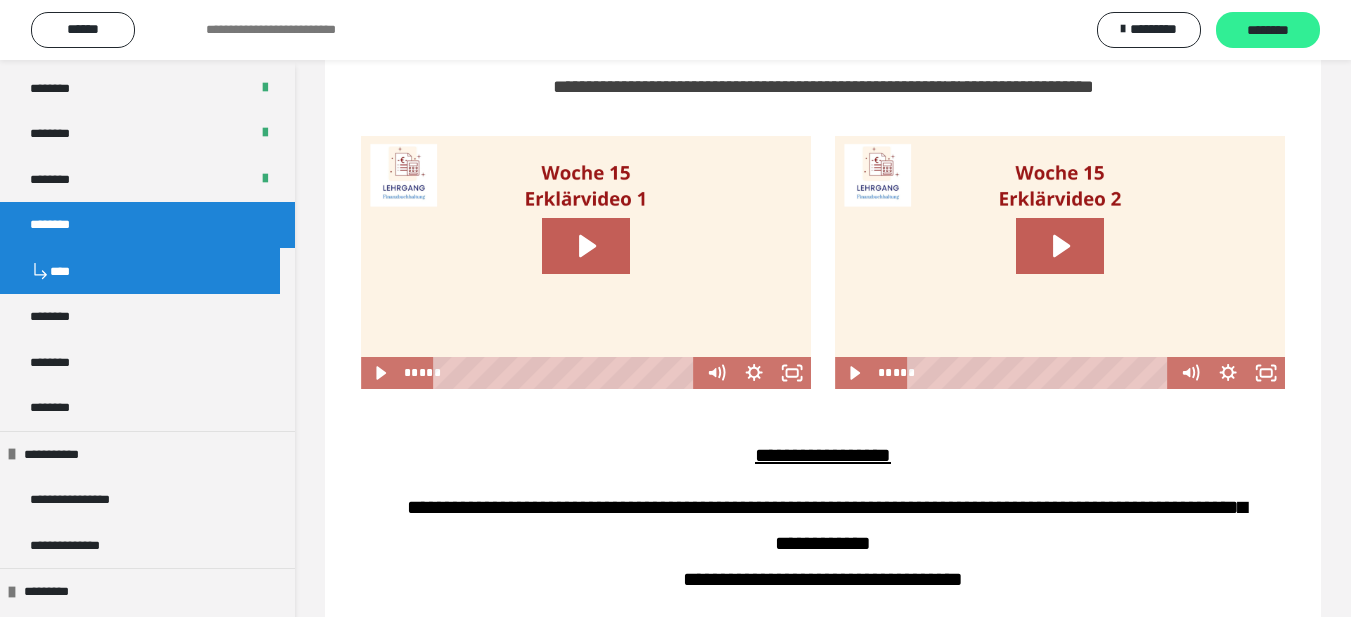 click on "********" at bounding box center (1268, 31) 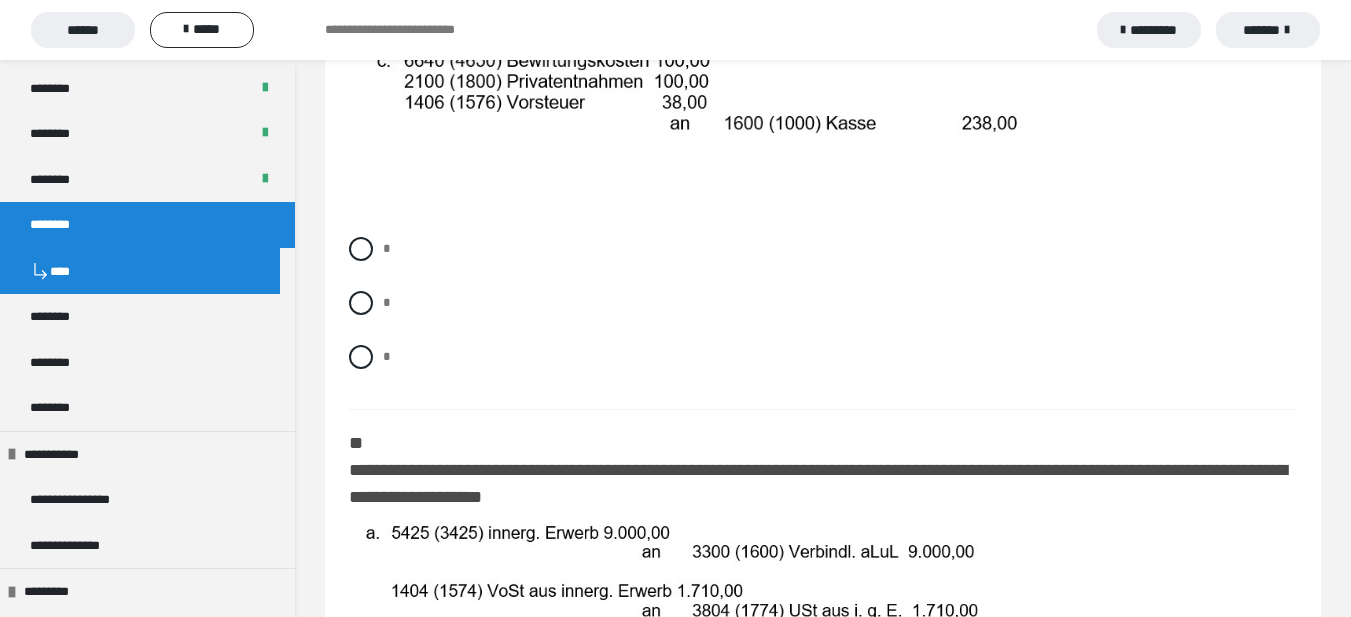 scroll, scrollTop: 600, scrollLeft: 0, axis: vertical 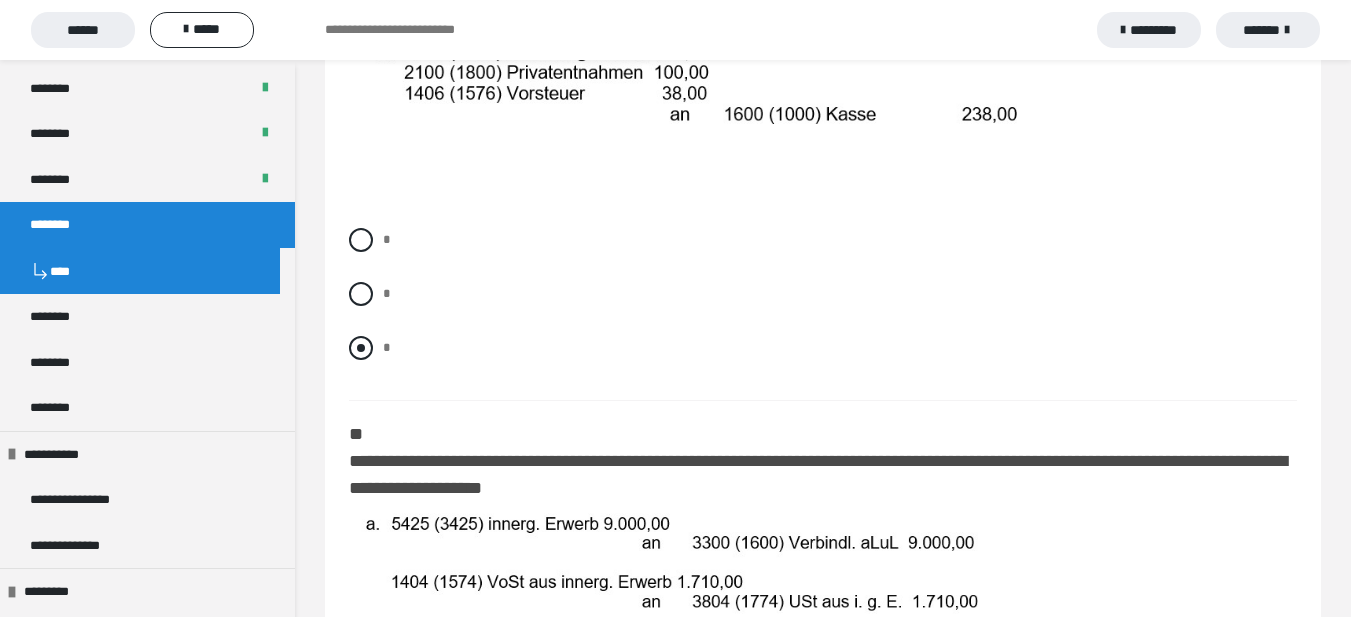 click at bounding box center [361, 348] 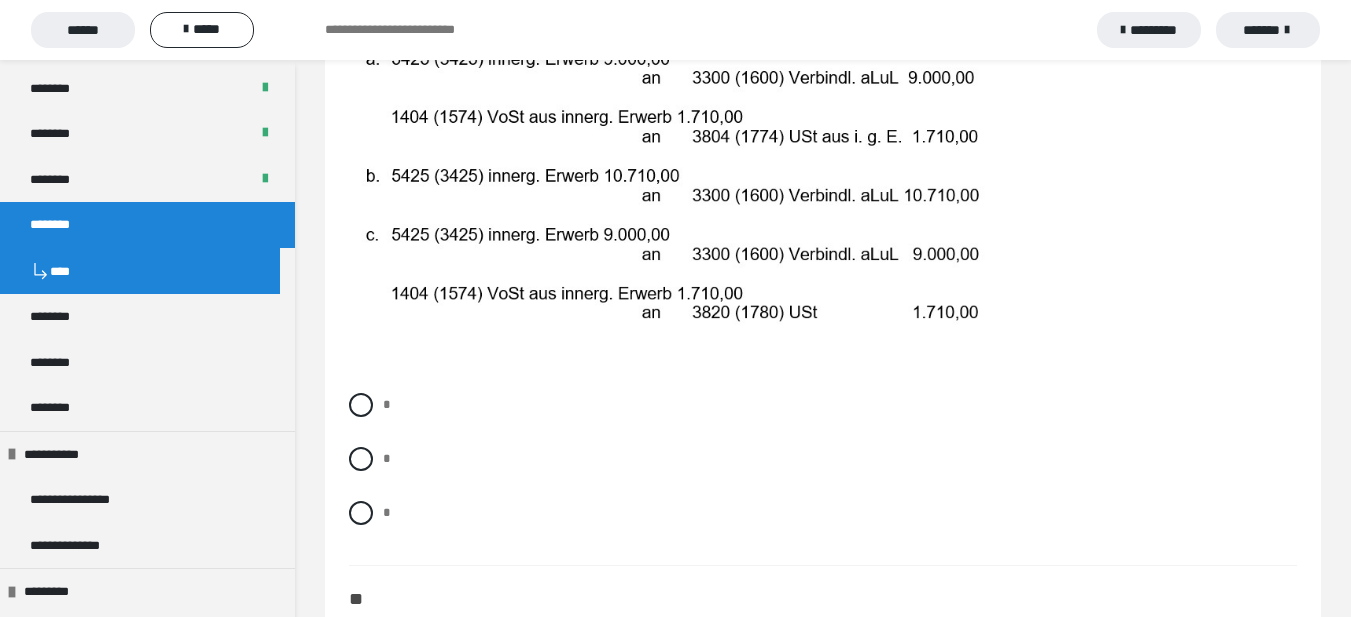 scroll, scrollTop: 1100, scrollLeft: 0, axis: vertical 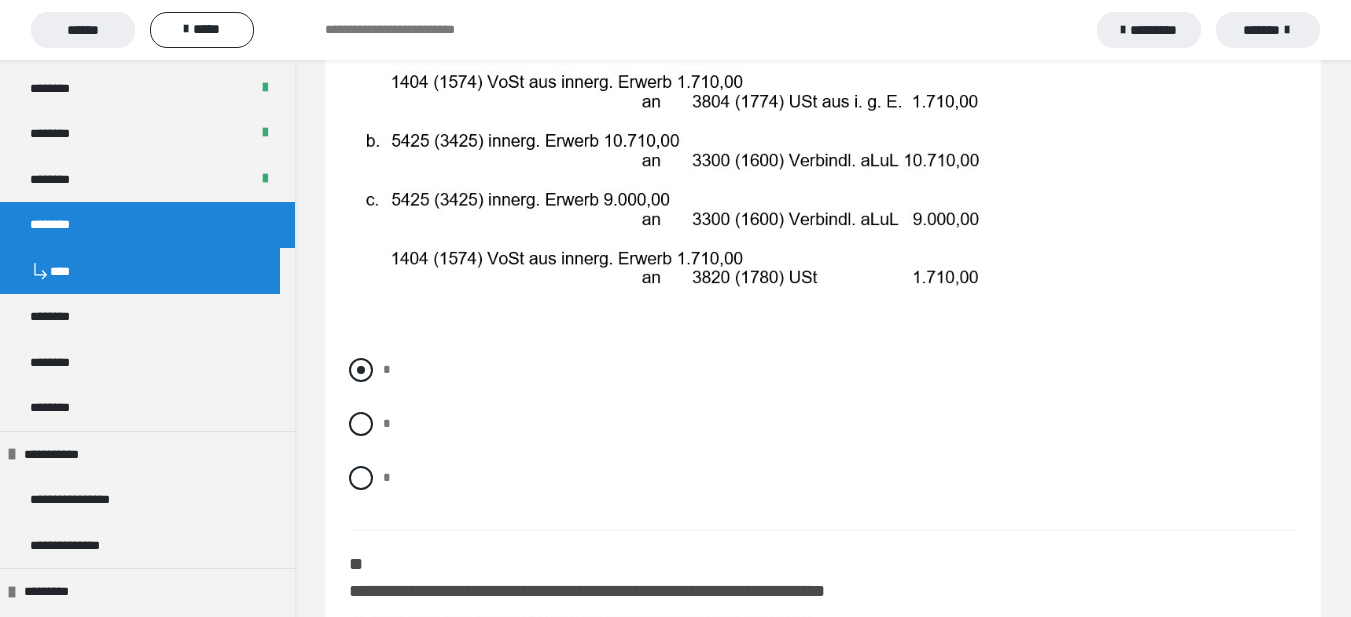 click at bounding box center [361, 370] 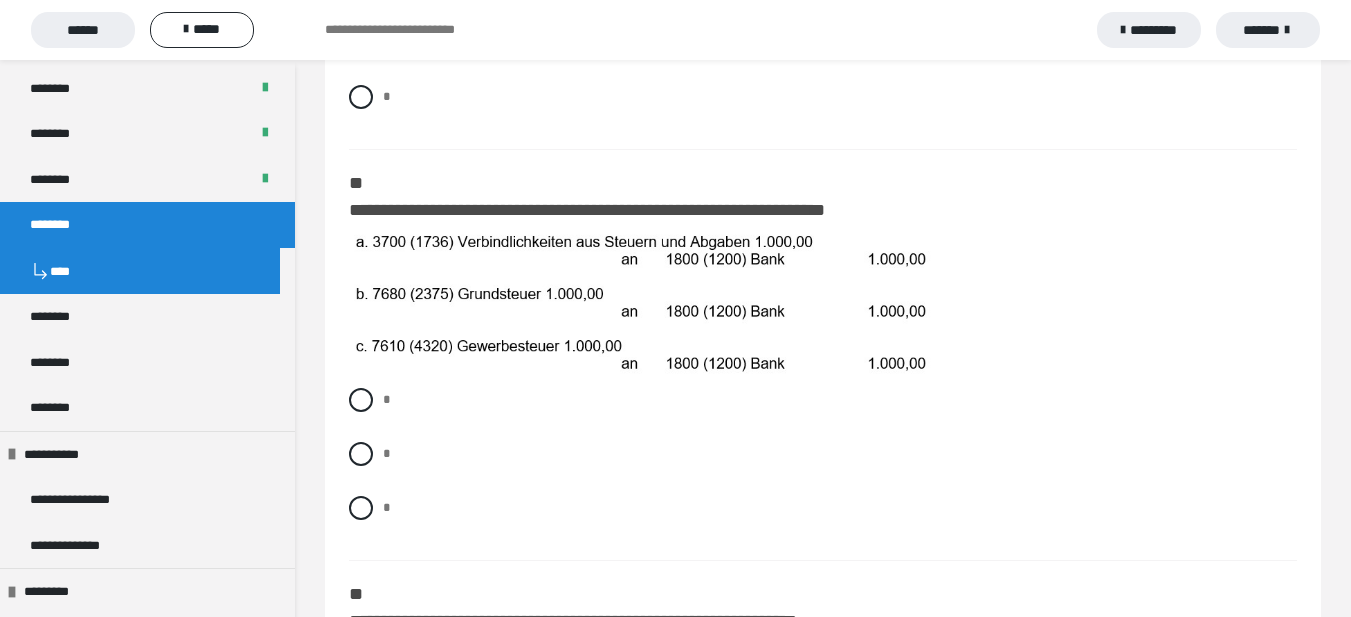 scroll, scrollTop: 1500, scrollLeft: 0, axis: vertical 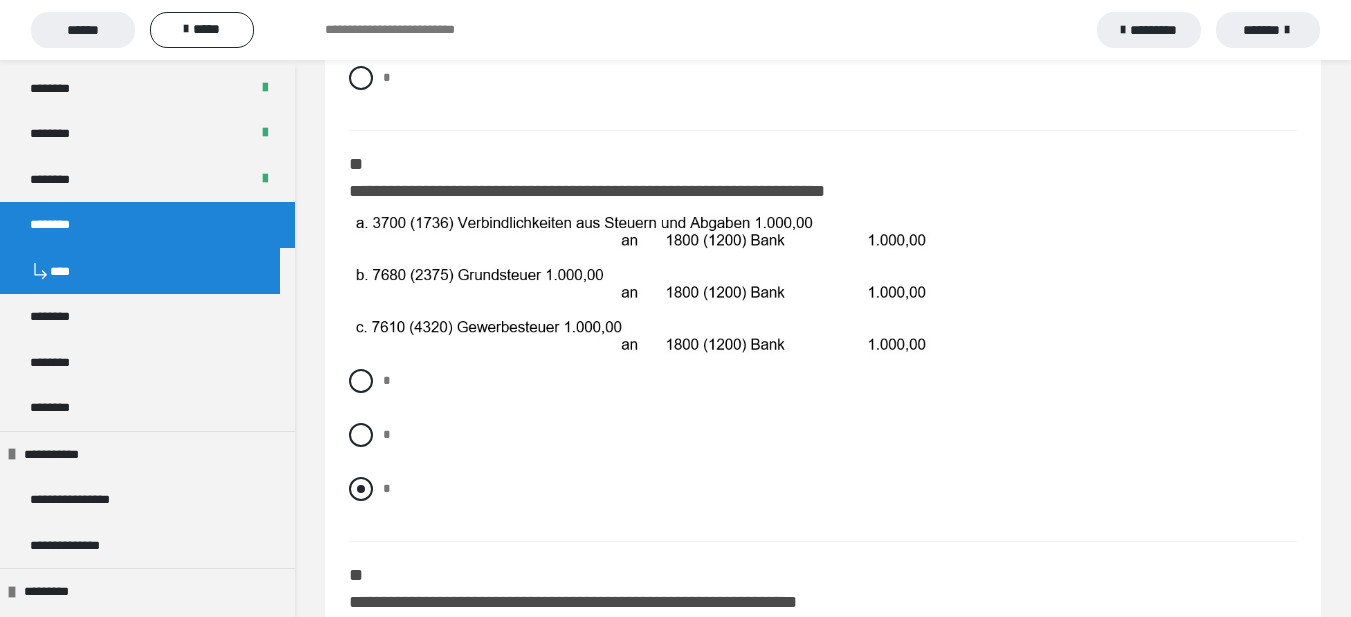 click at bounding box center (361, 489) 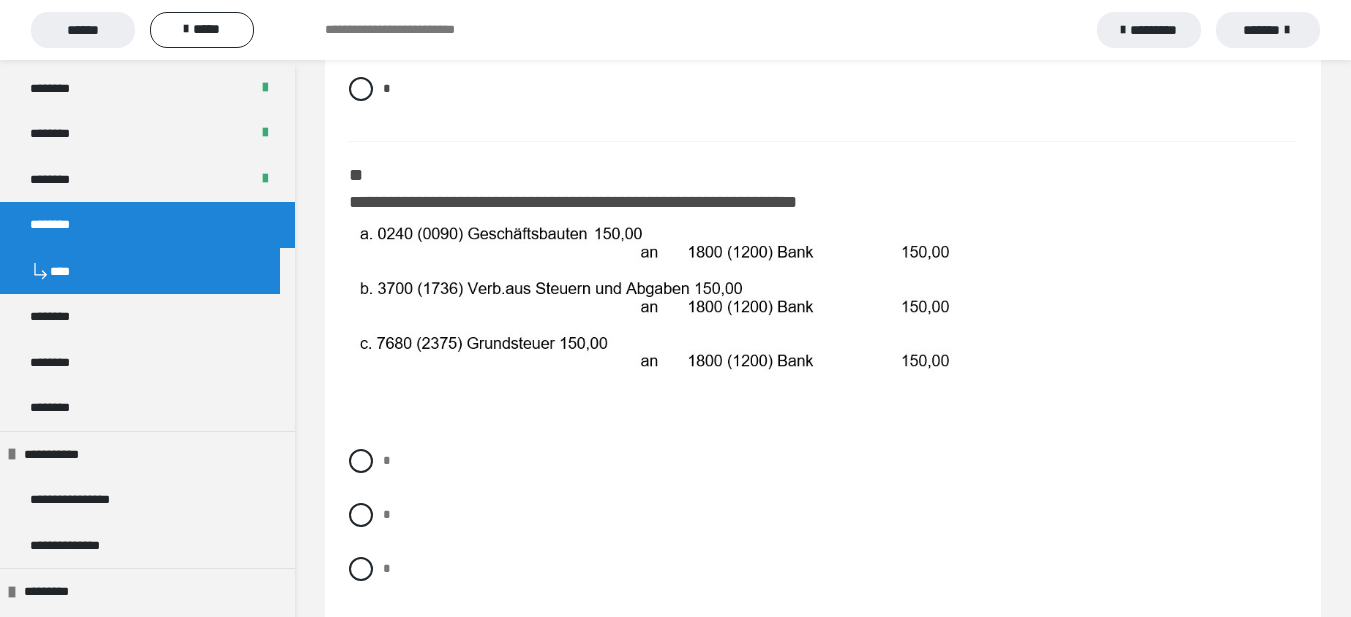 scroll, scrollTop: 2000, scrollLeft: 0, axis: vertical 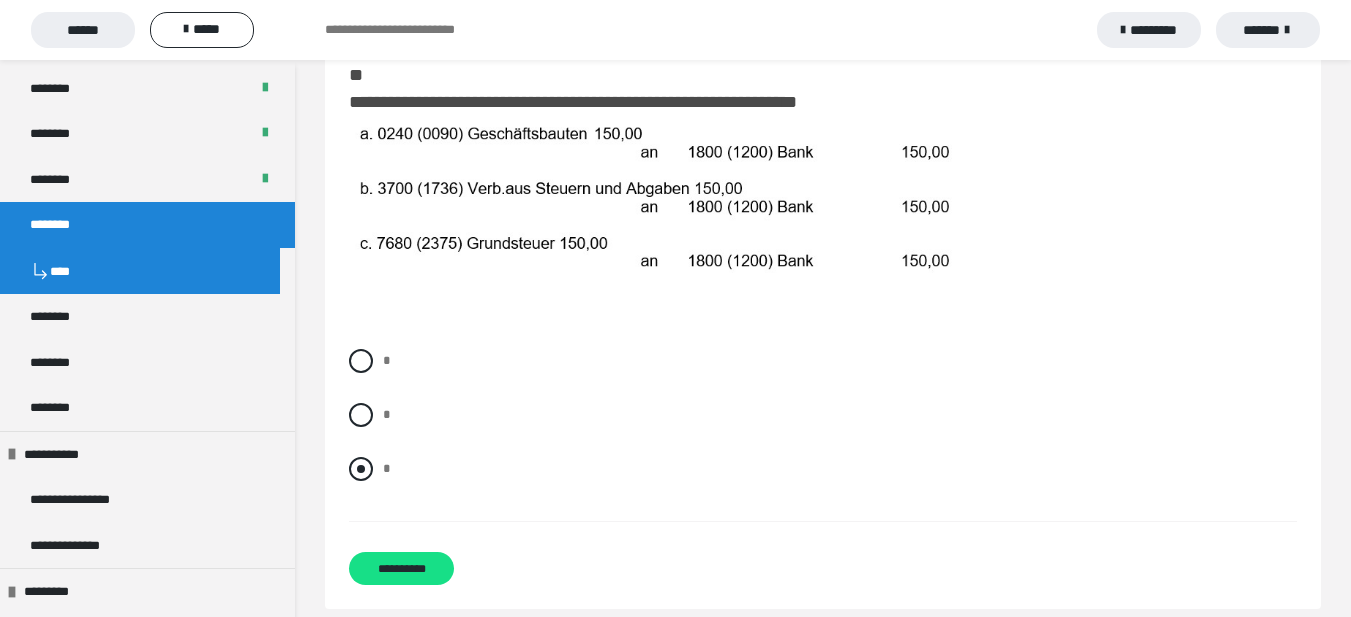 click at bounding box center [361, 469] 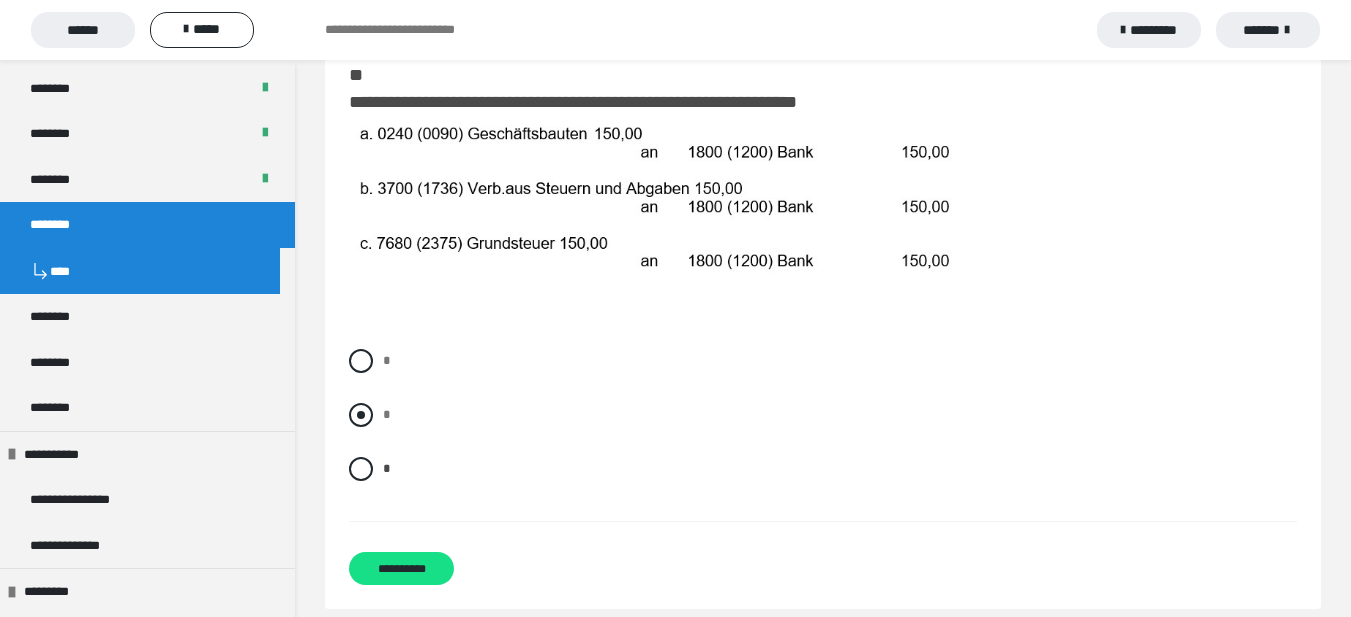 scroll, scrollTop: 2063, scrollLeft: 0, axis: vertical 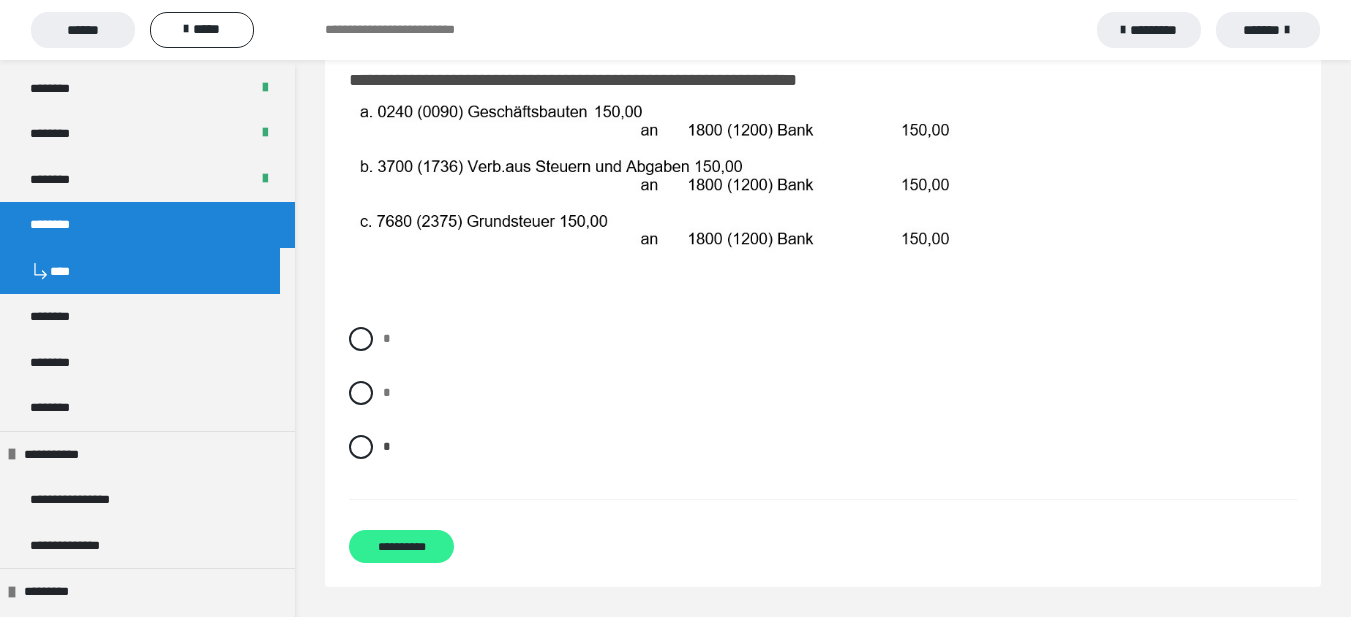 click on "**********" at bounding box center [401, 546] 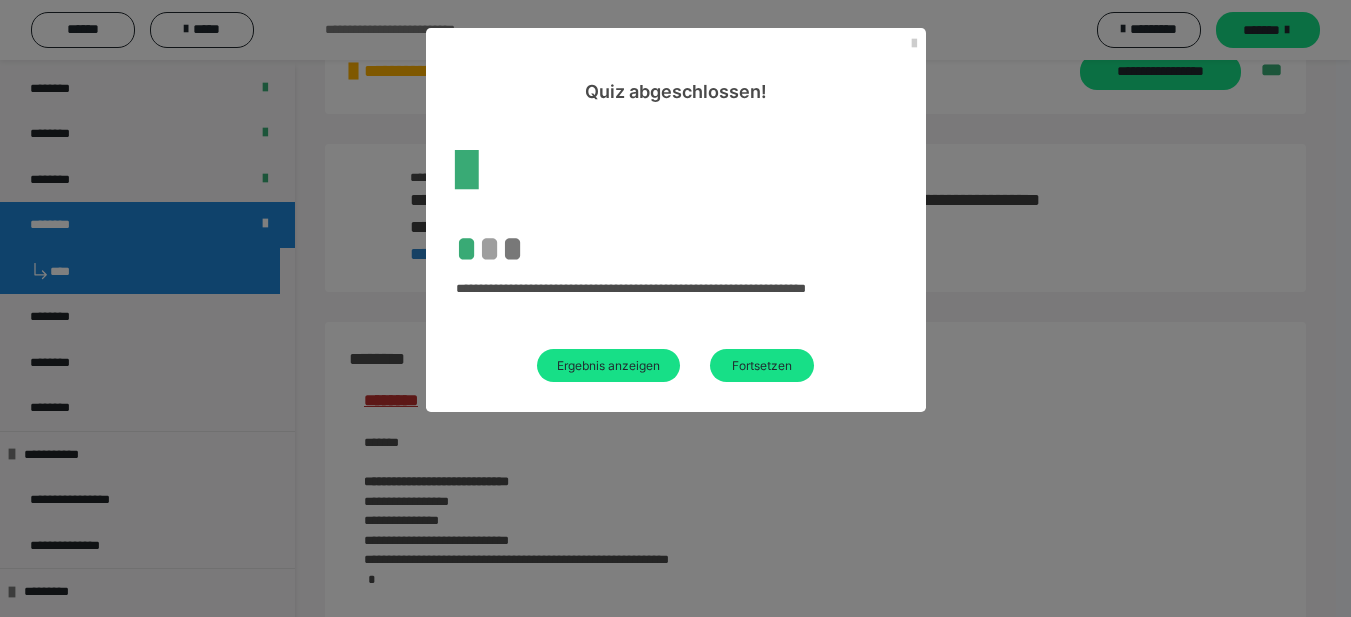 scroll, scrollTop: 2063, scrollLeft: 0, axis: vertical 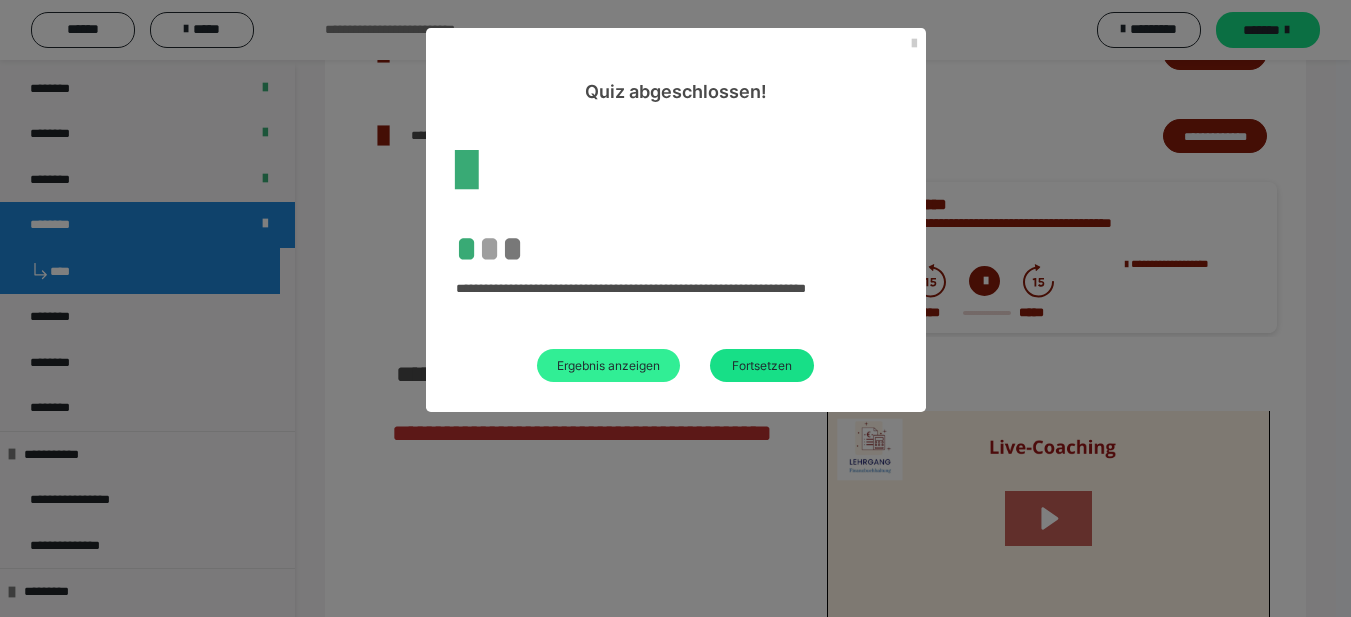 click on "Ergebnis anzeigen" at bounding box center (608, 365) 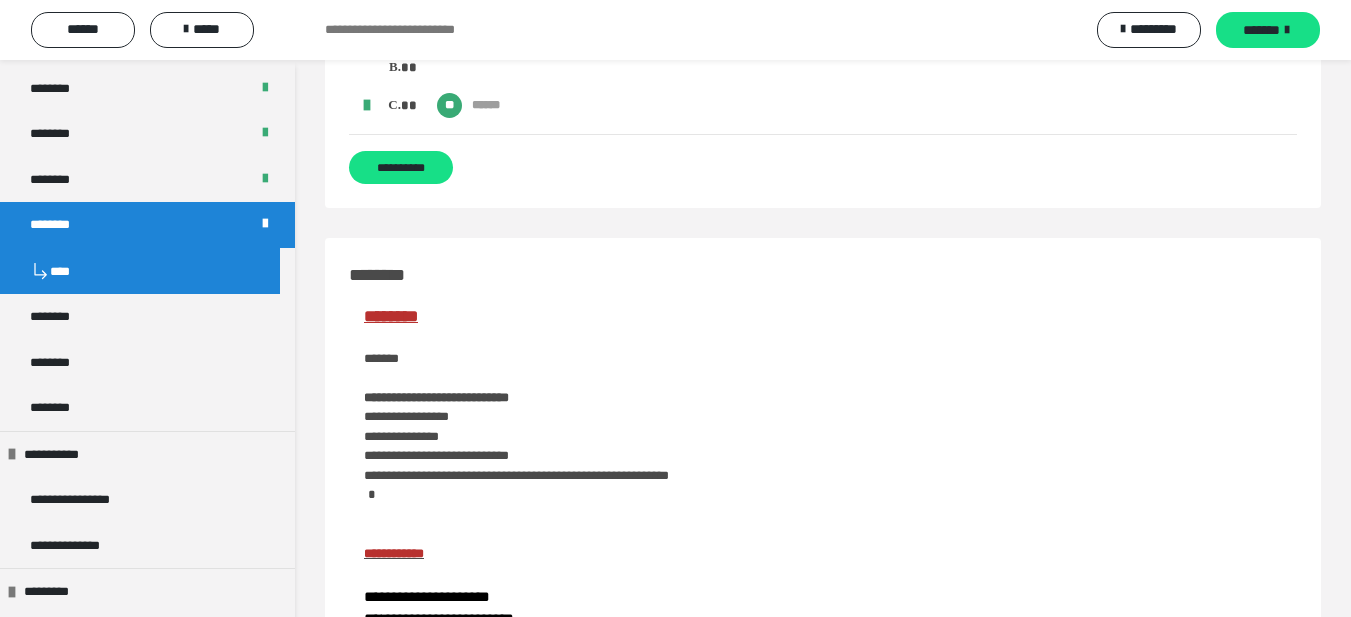 scroll, scrollTop: 1800, scrollLeft: 0, axis: vertical 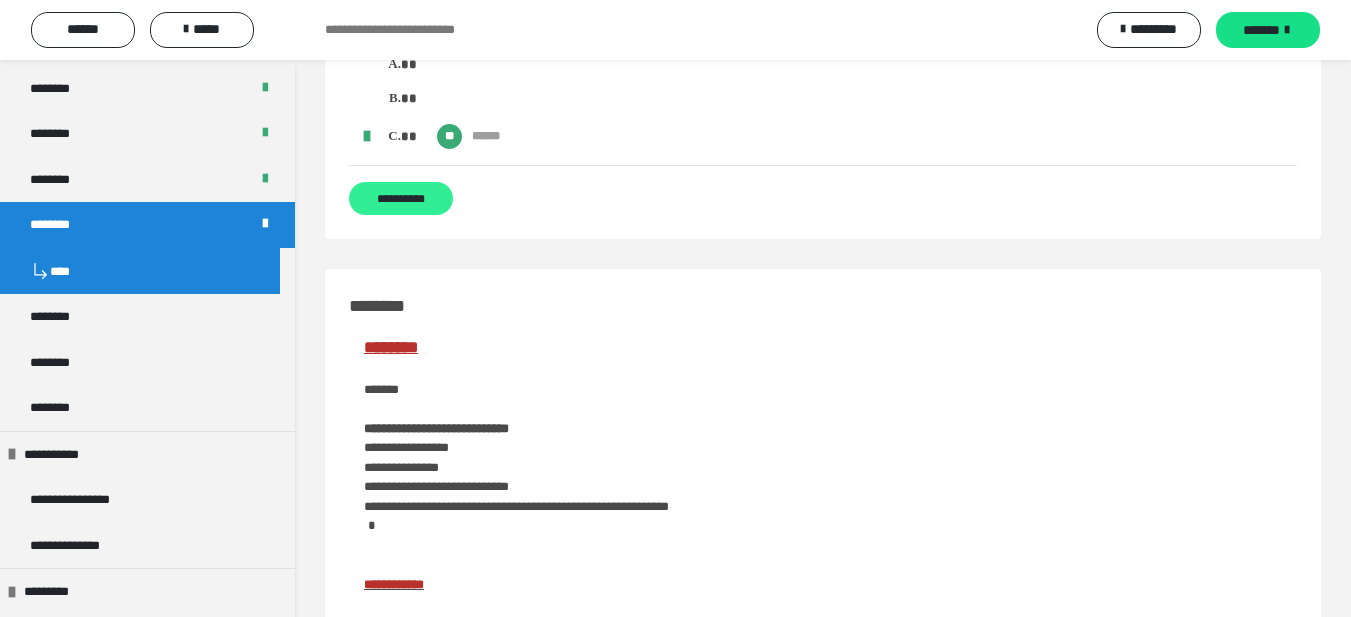 click on "**********" at bounding box center [401, 198] 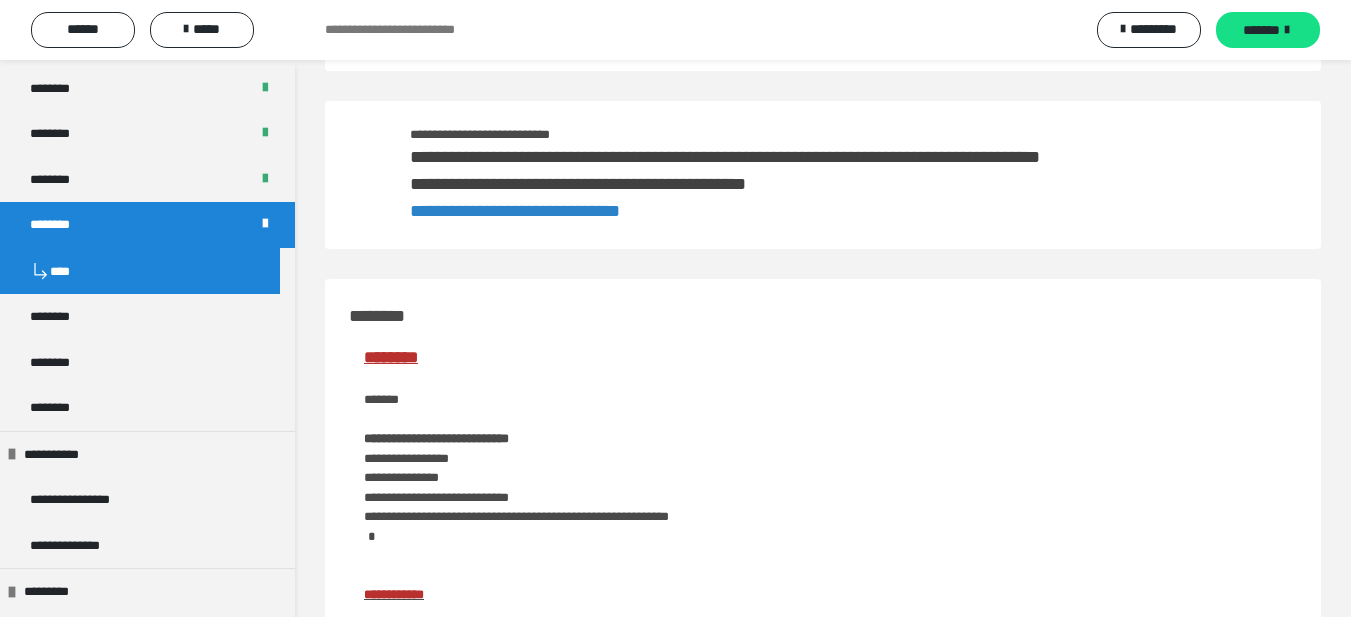 click on "**********" at bounding box center [777, 184] 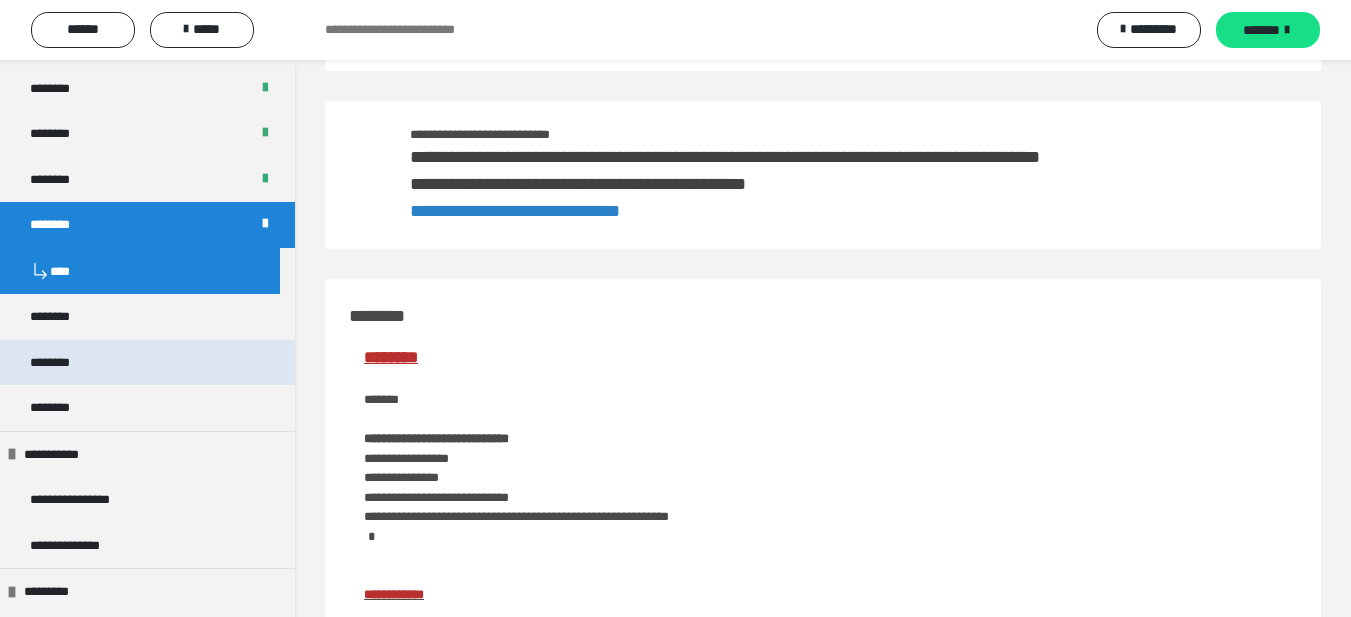 click on "********" at bounding box center (61, 363) 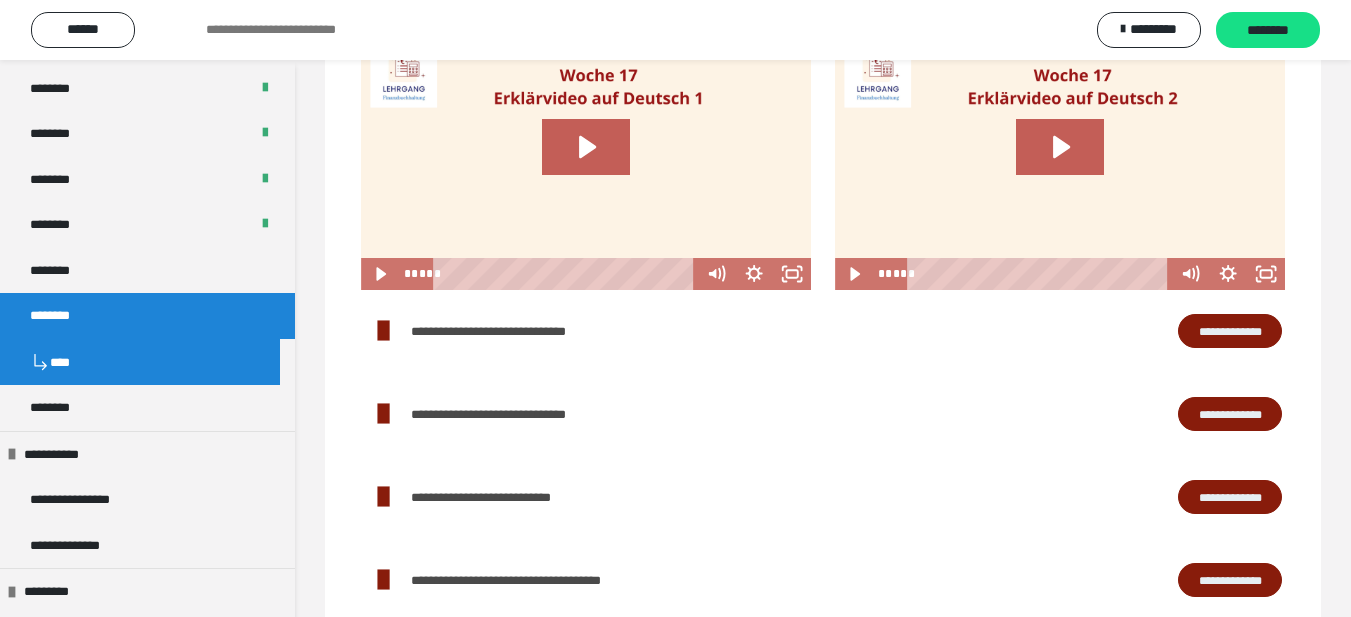 scroll, scrollTop: 1600, scrollLeft: 0, axis: vertical 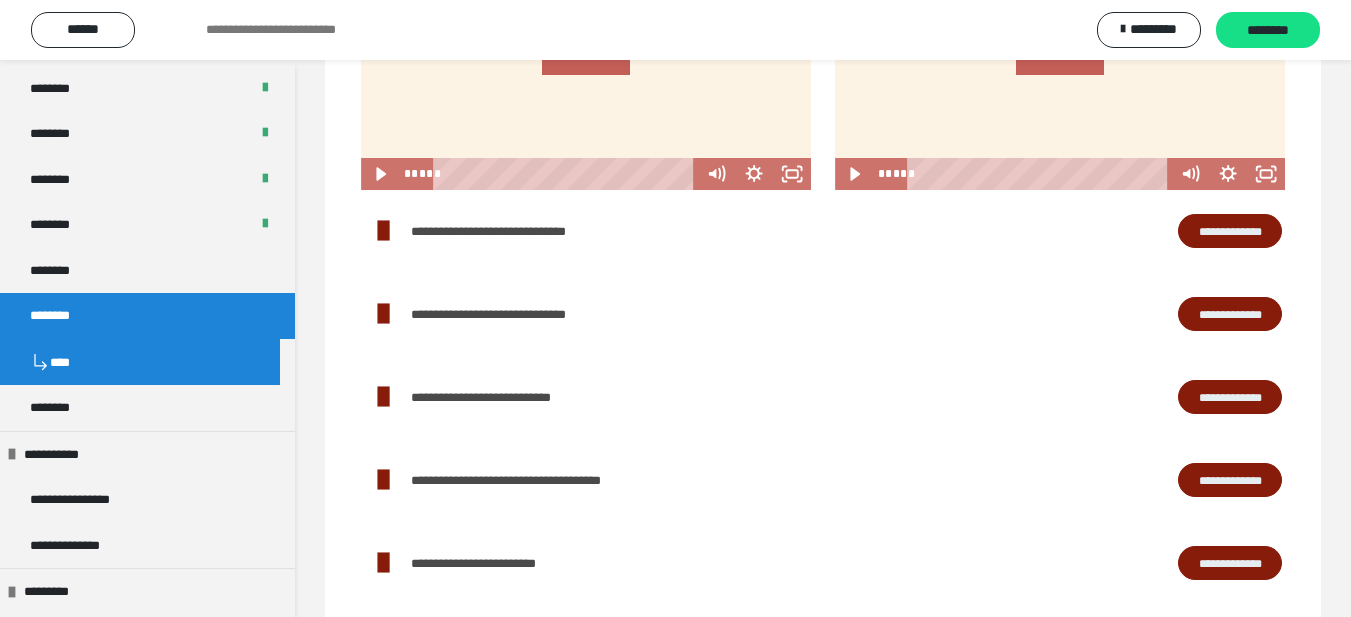 click on "**********" at bounding box center [1230, 231] 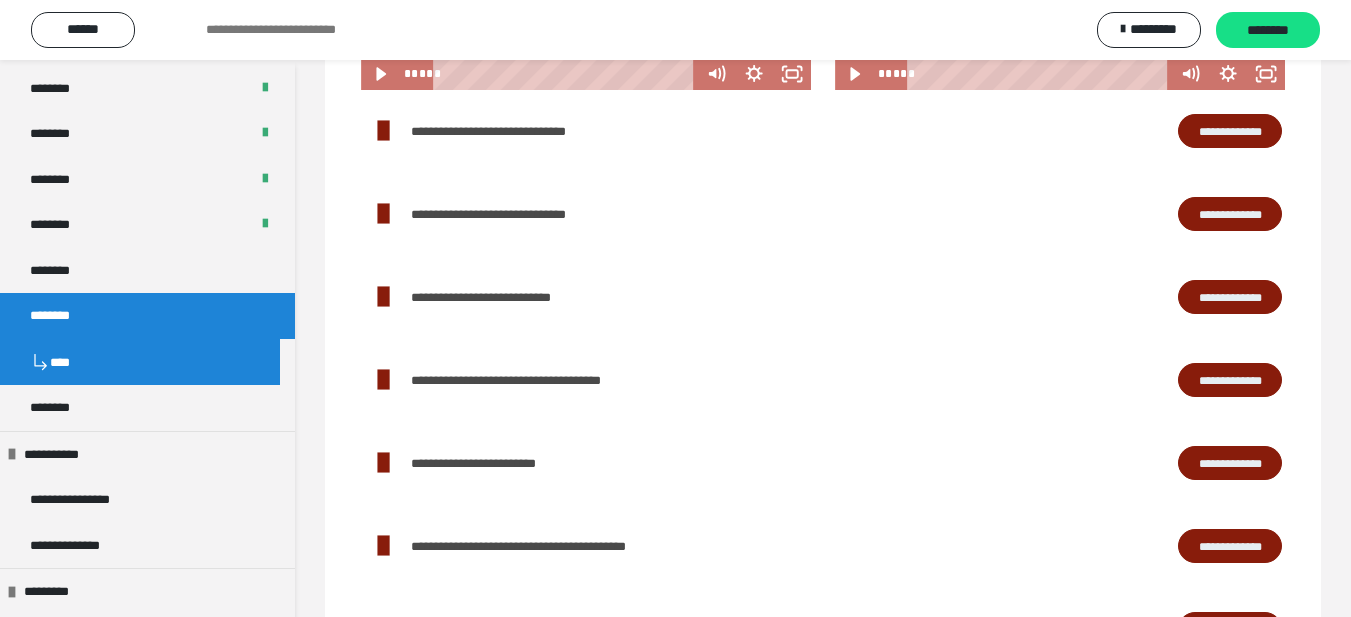 click on "**********" at bounding box center [1230, 463] 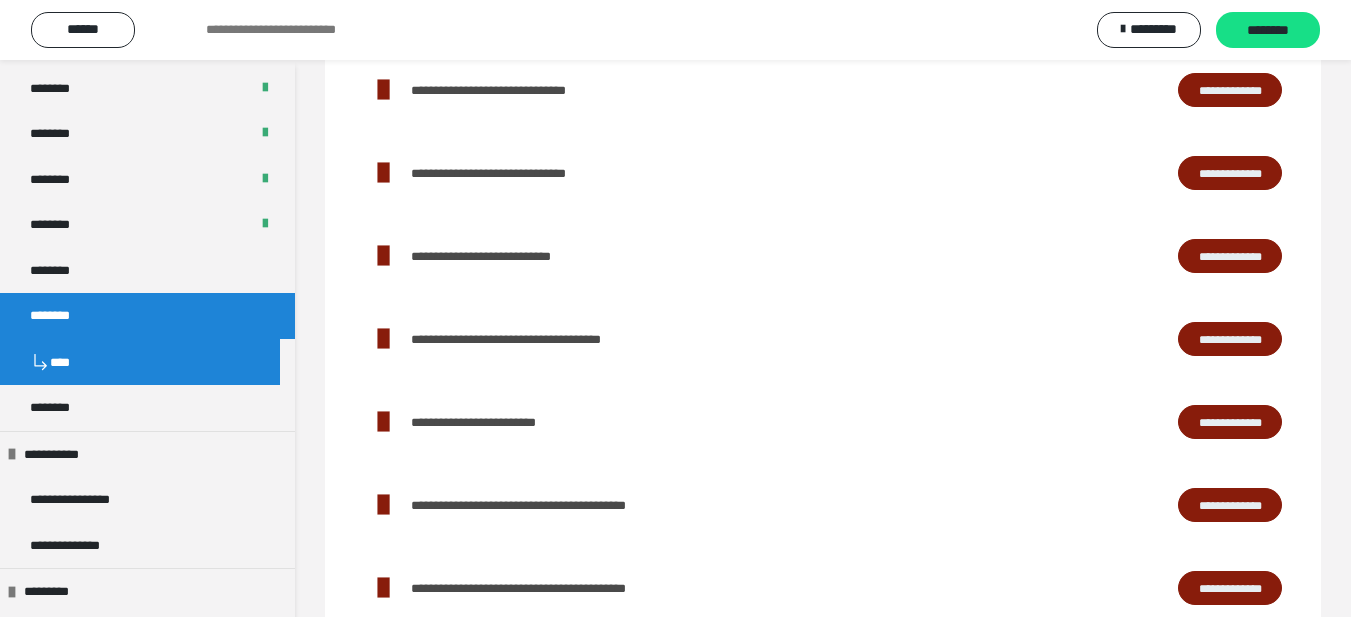 scroll, scrollTop: 1800, scrollLeft: 0, axis: vertical 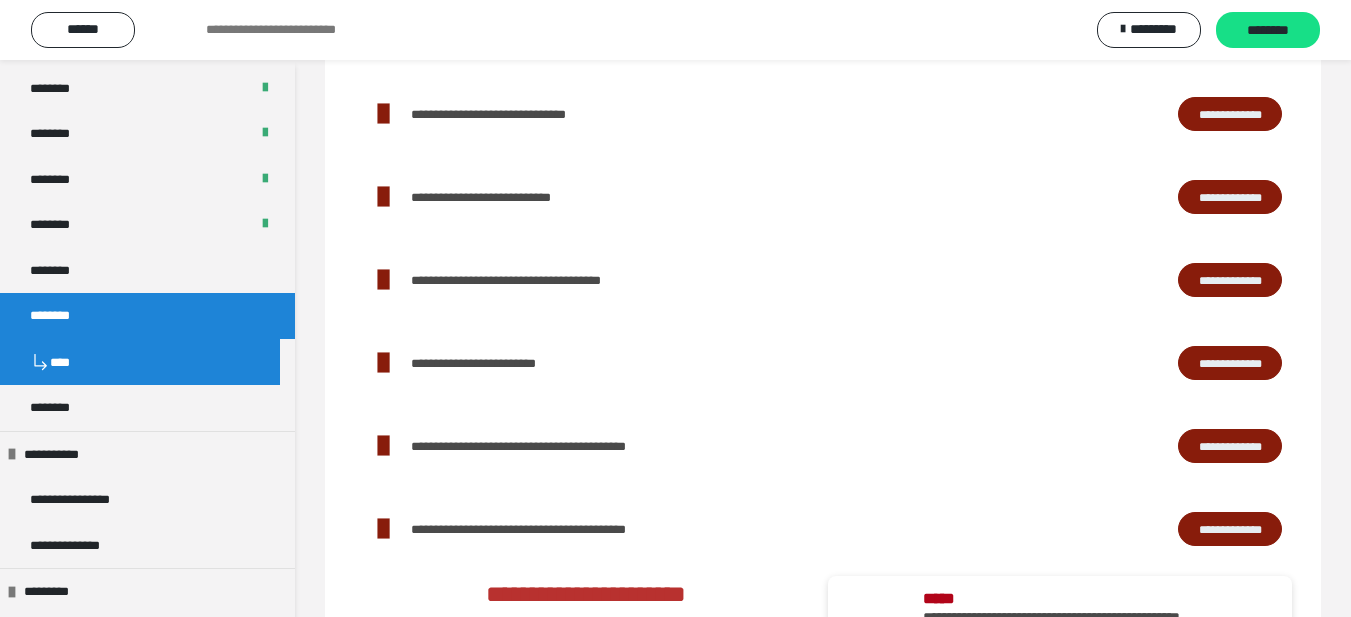 click on "**********" at bounding box center (1230, 446) 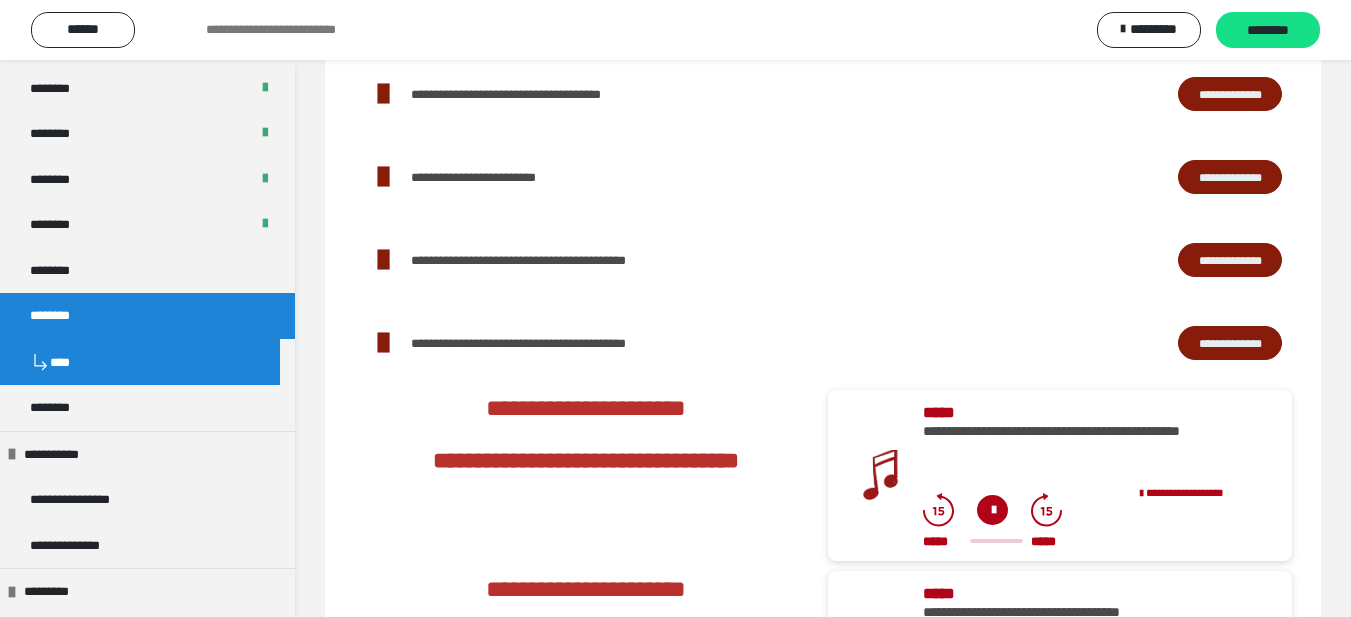 scroll, scrollTop: 2000, scrollLeft: 0, axis: vertical 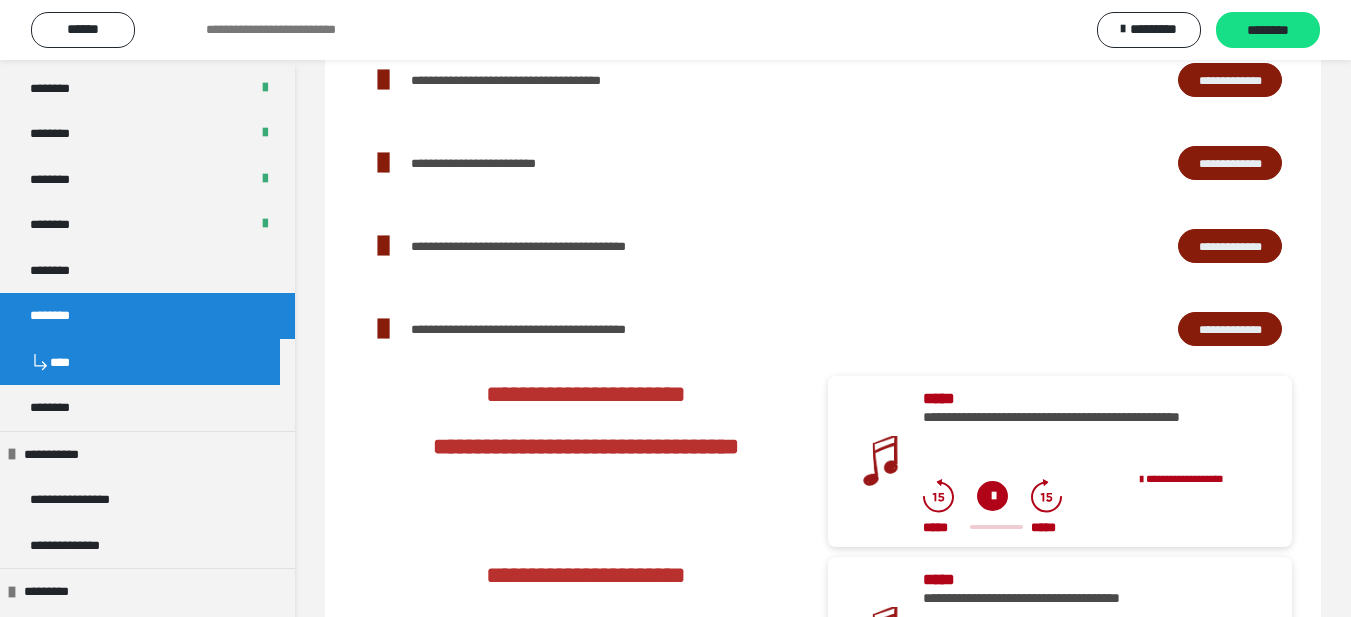 click on "**********" at bounding box center [1230, 329] 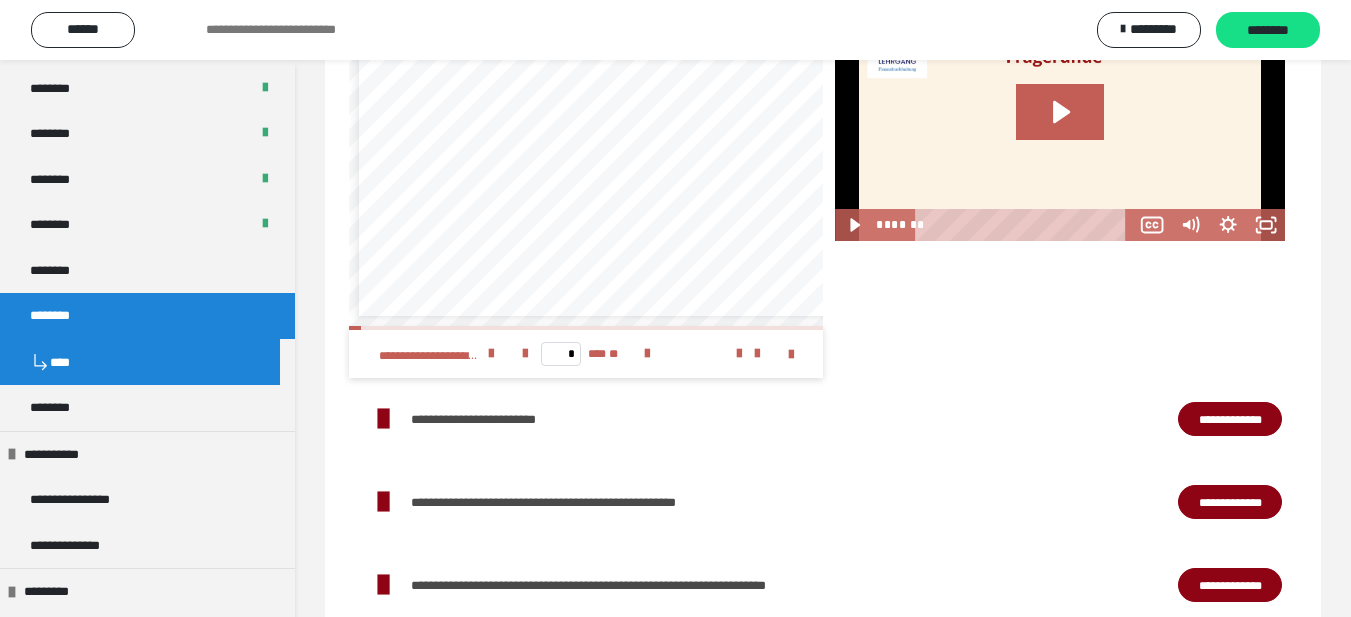 scroll, scrollTop: 3300, scrollLeft: 0, axis: vertical 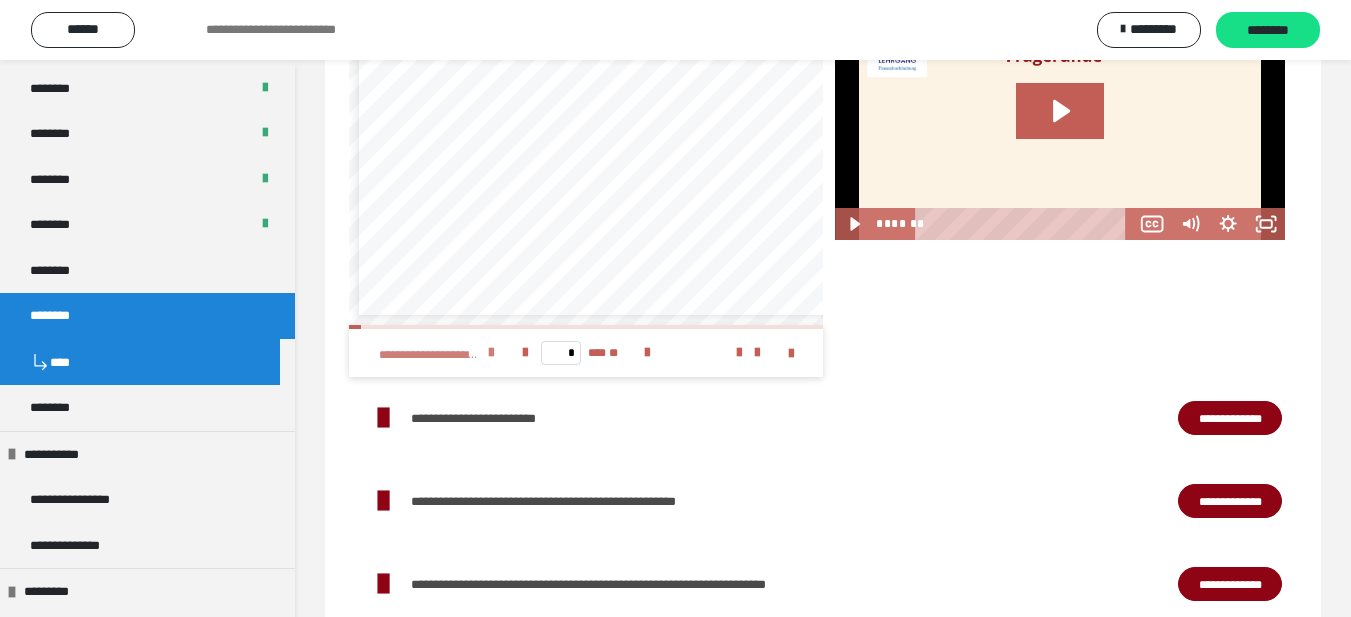 click at bounding box center (491, 353) 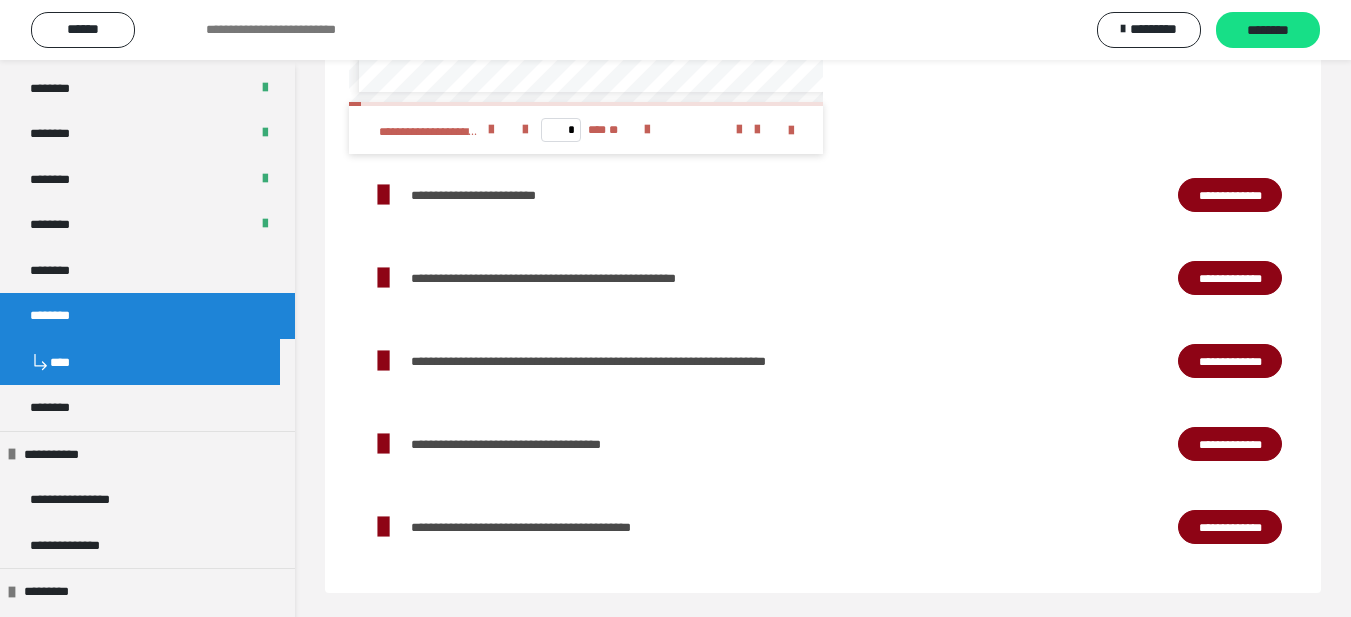 scroll, scrollTop: 3529, scrollLeft: 0, axis: vertical 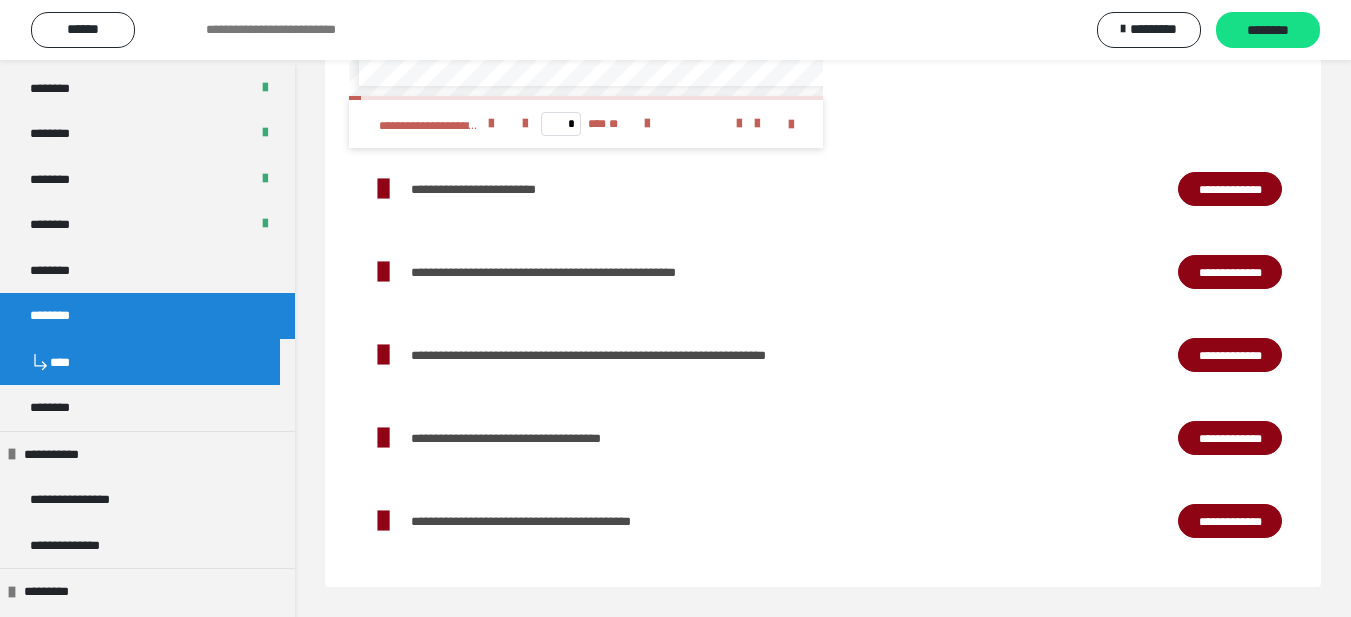 click on "**********" at bounding box center [1230, 189] 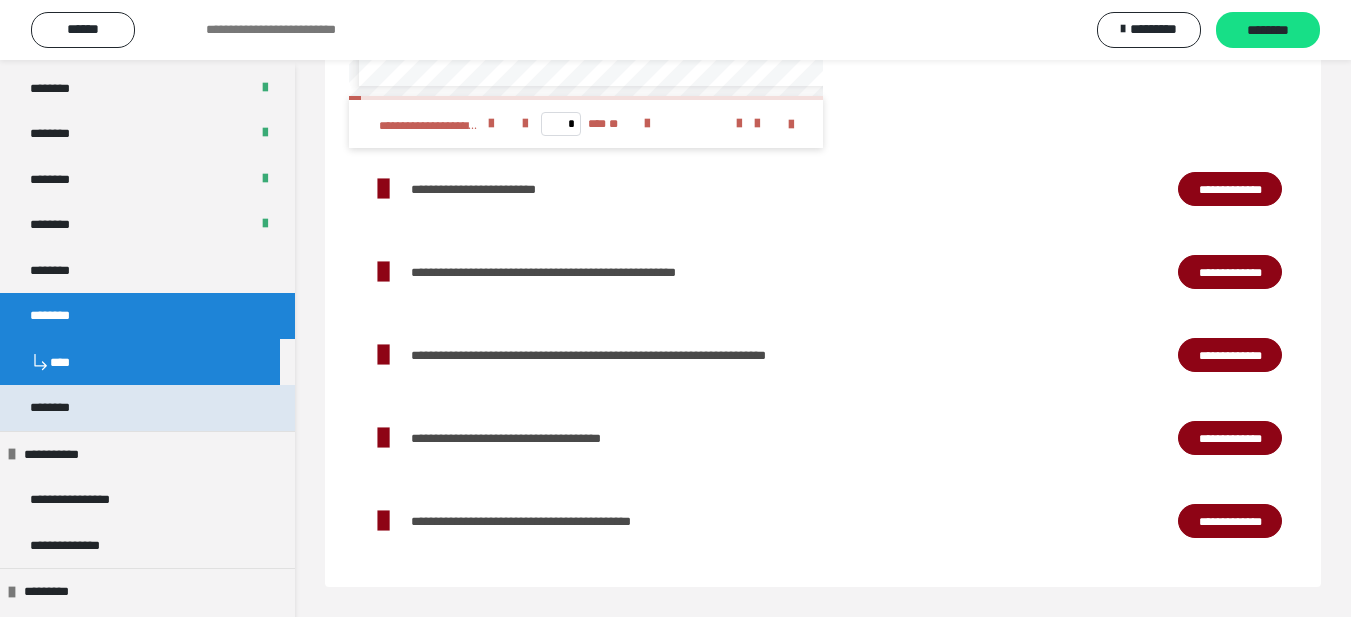 click on "********" at bounding box center (61, 408) 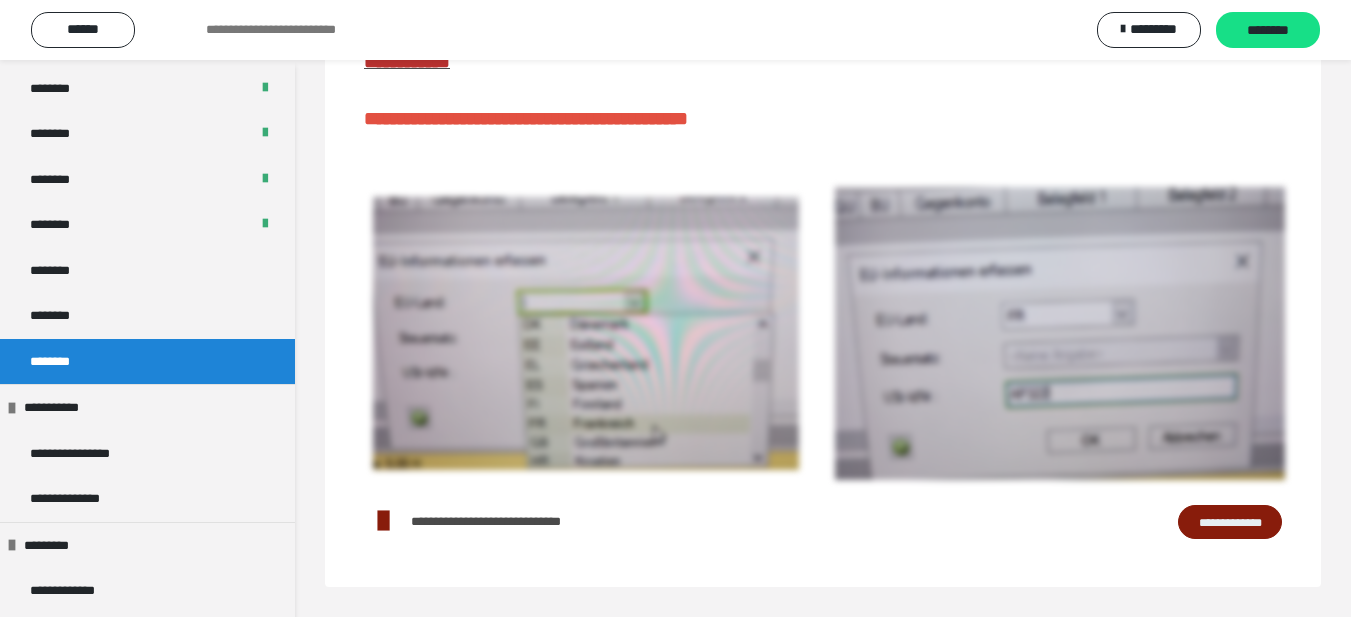 scroll, scrollTop: 404, scrollLeft: 0, axis: vertical 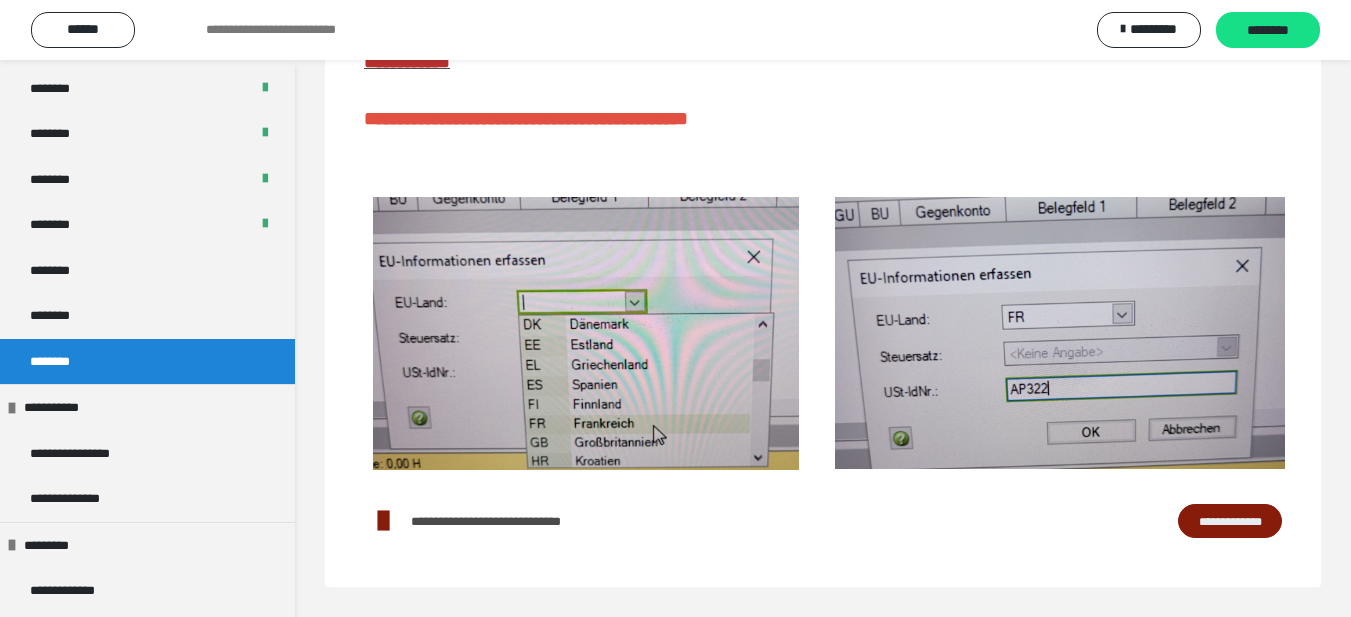 click on "**********" at bounding box center (1230, 521) 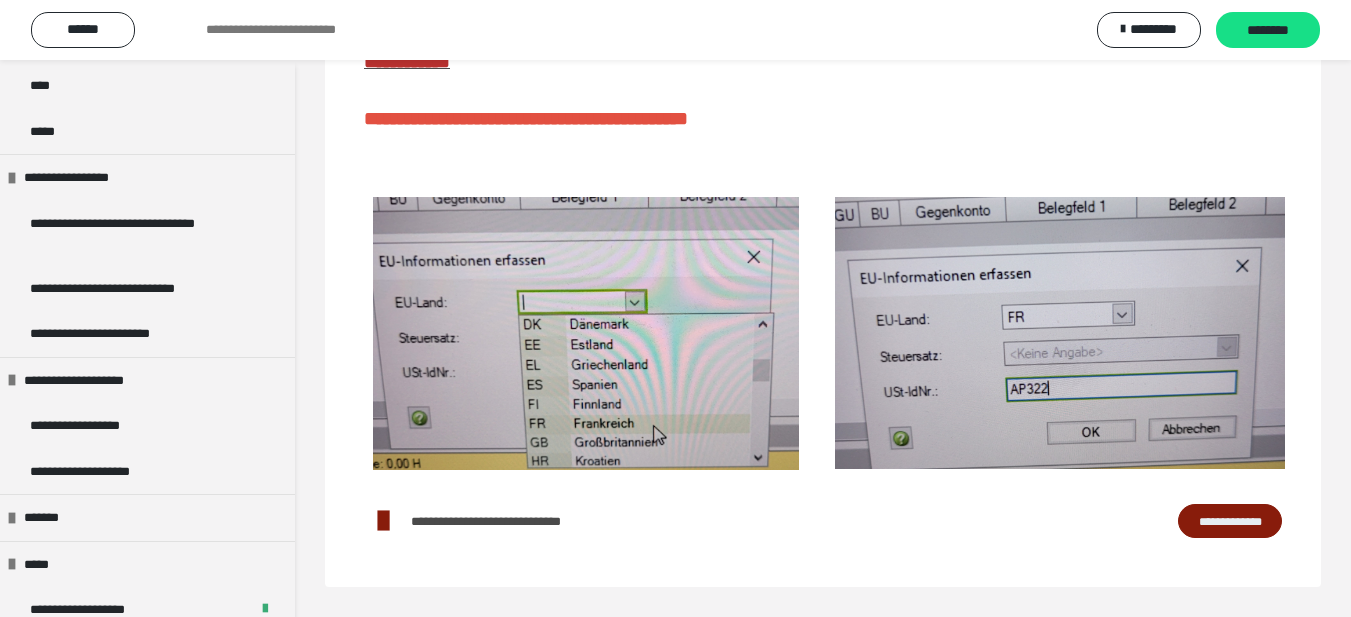 scroll, scrollTop: 1787, scrollLeft: 0, axis: vertical 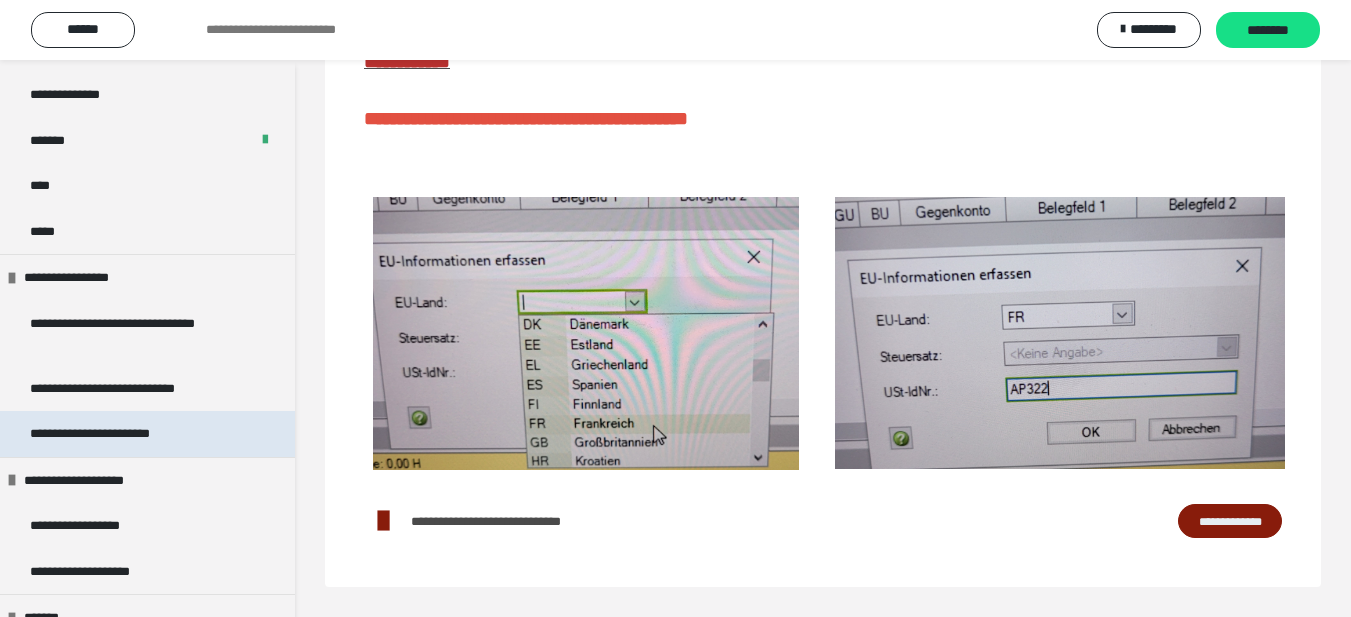 click on "**********" at bounding box center (117, 434) 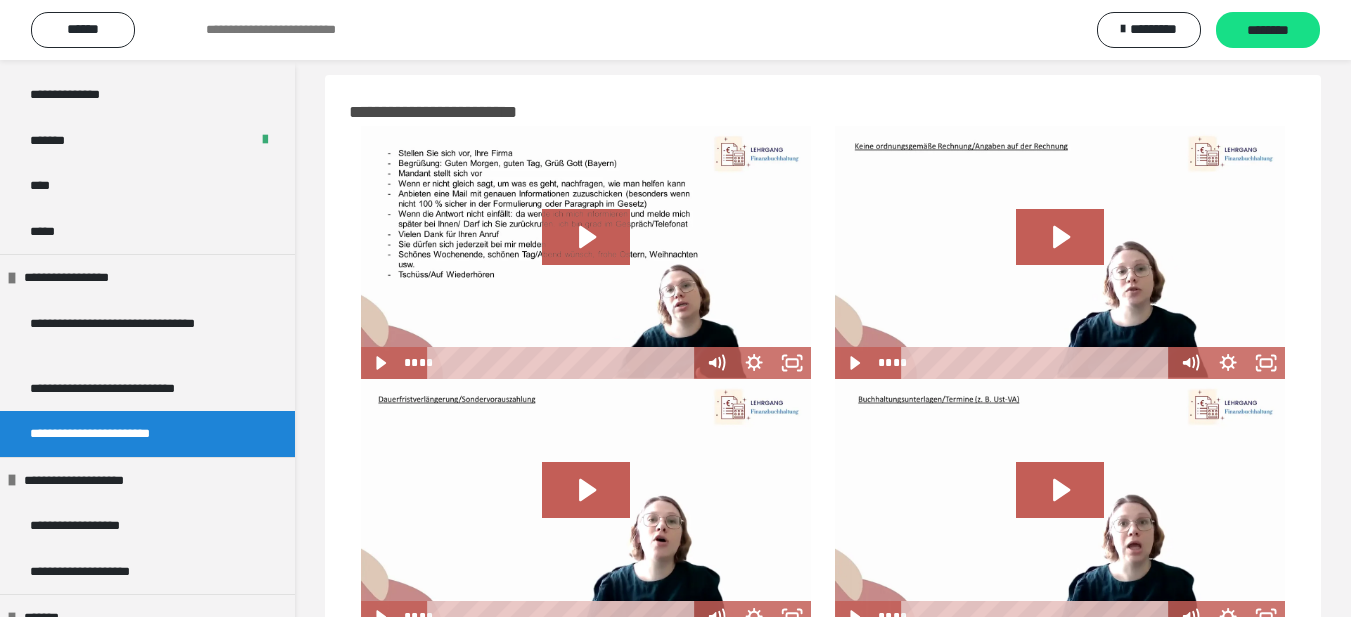 scroll, scrollTop: 0, scrollLeft: 0, axis: both 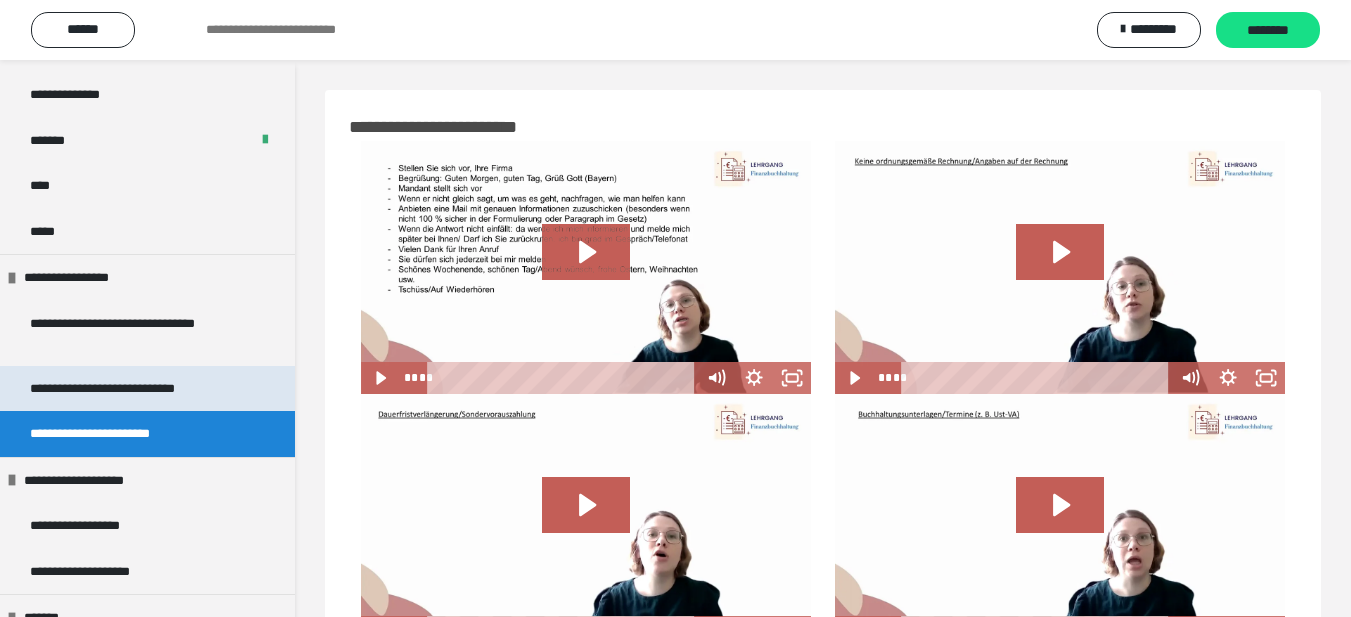 click on "**********" at bounding box center (131, 389) 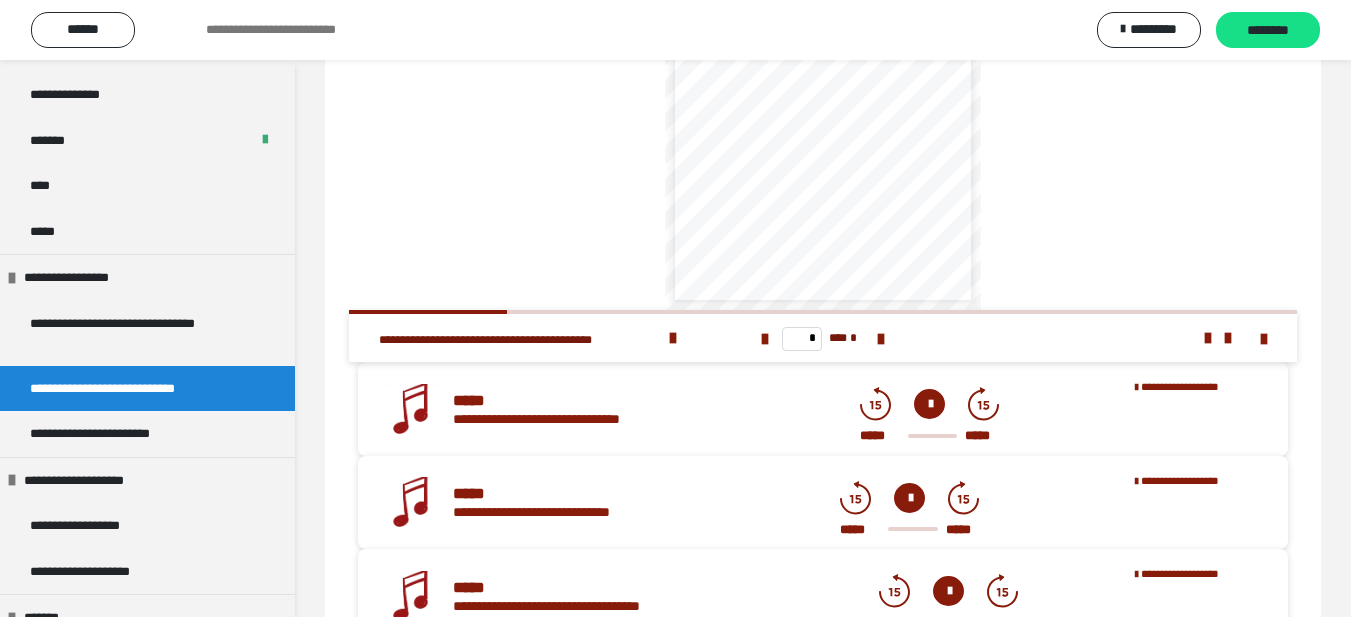 scroll, scrollTop: 300, scrollLeft: 0, axis: vertical 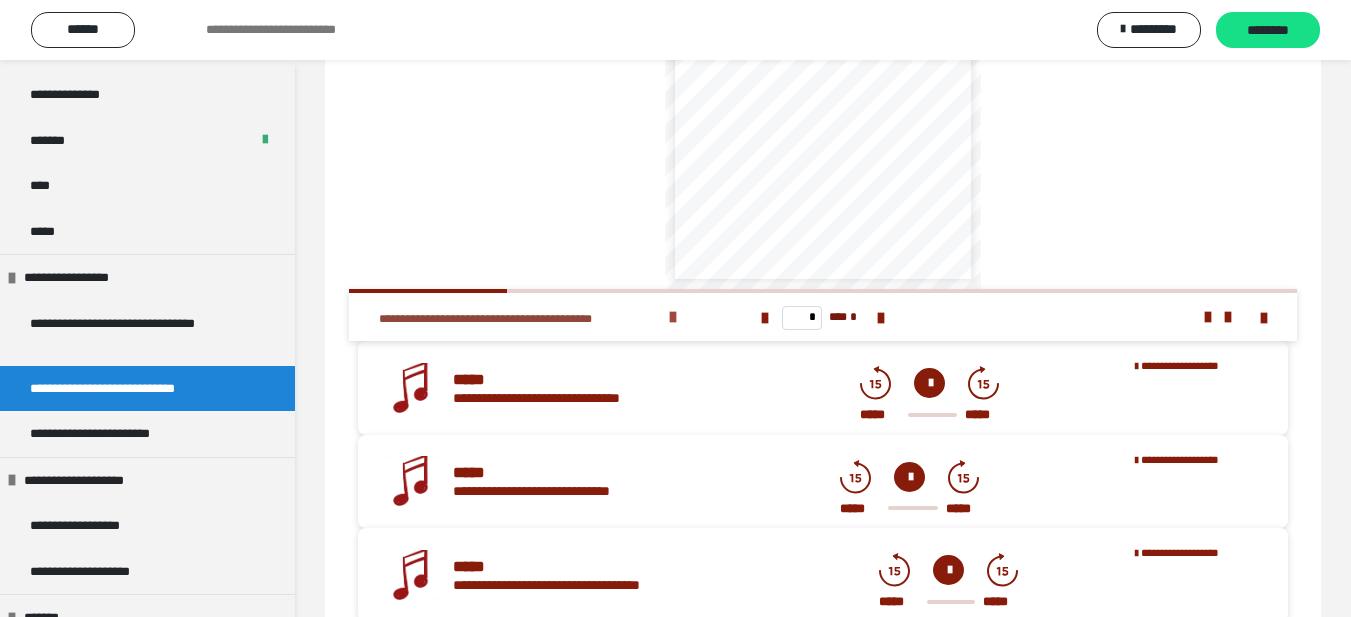 click at bounding box center [673, 317] 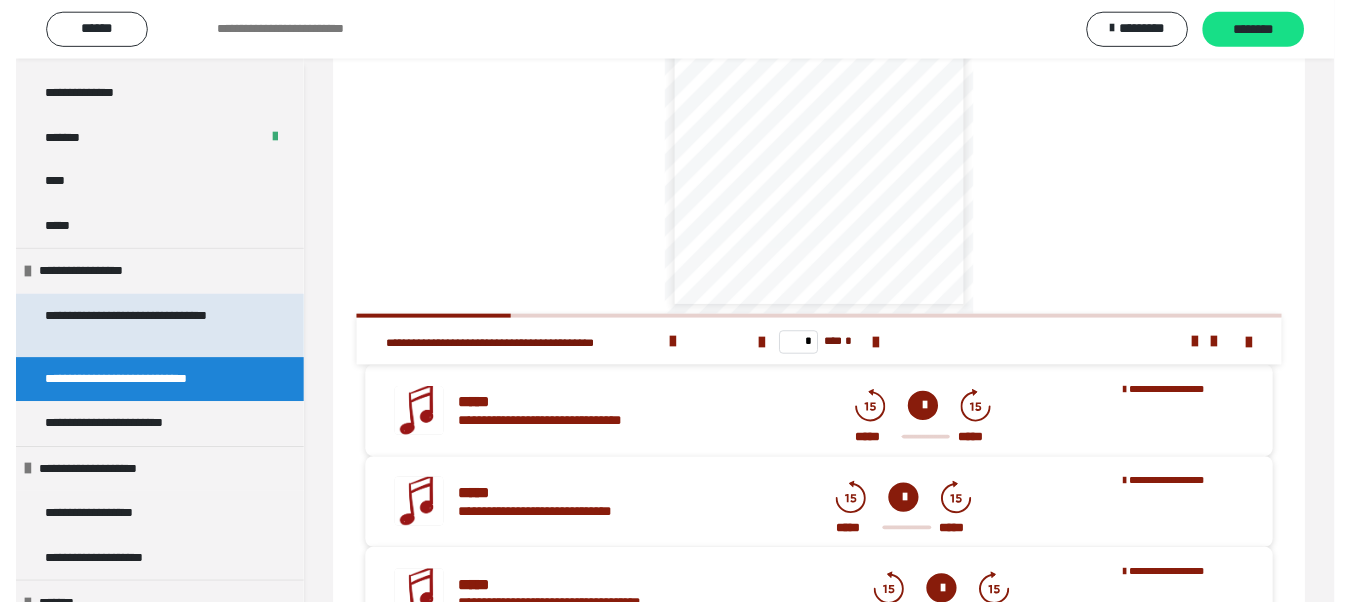 scroll, scrollTop: 226, scrollLeft: 0, axis: vertical 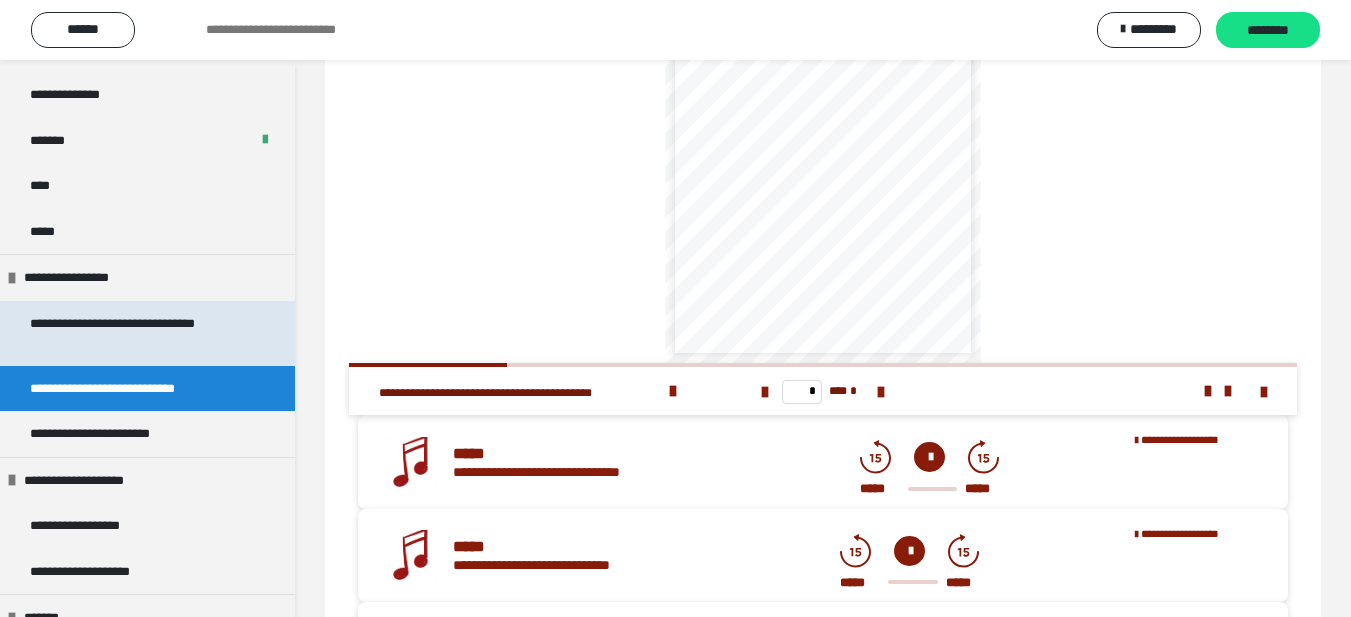 click on "**********" at bounding box center (132, 333) 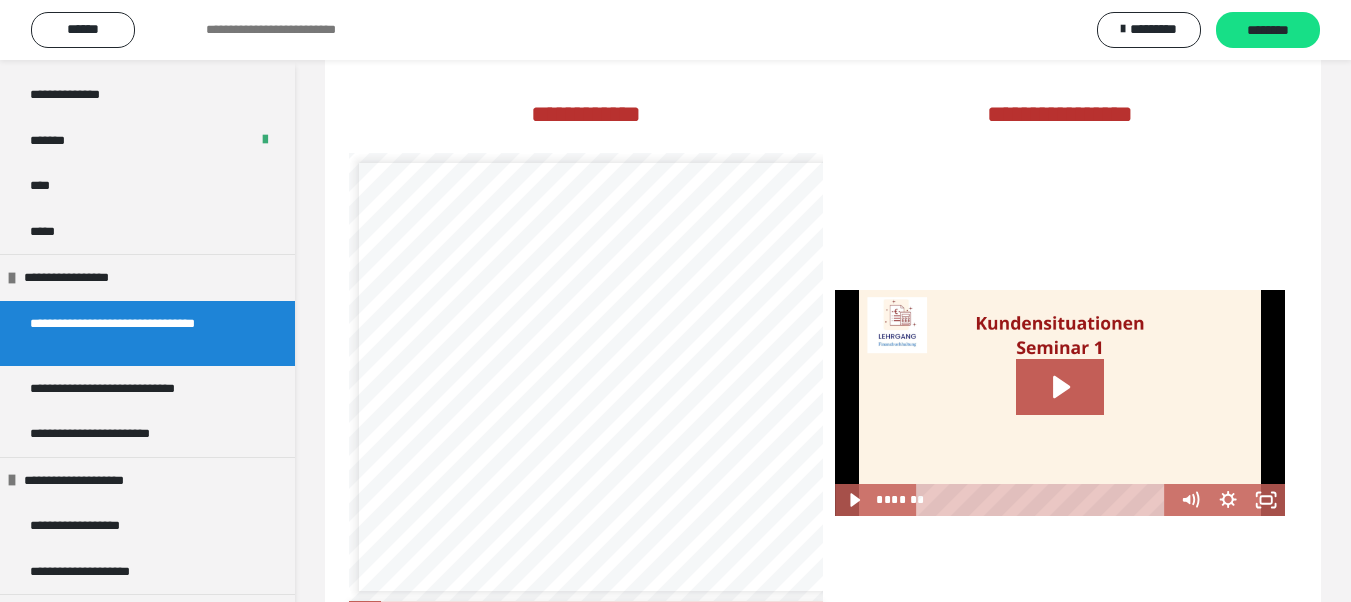 scroll, scrollTop: 600, scrollLeft: 0, axis: vertical 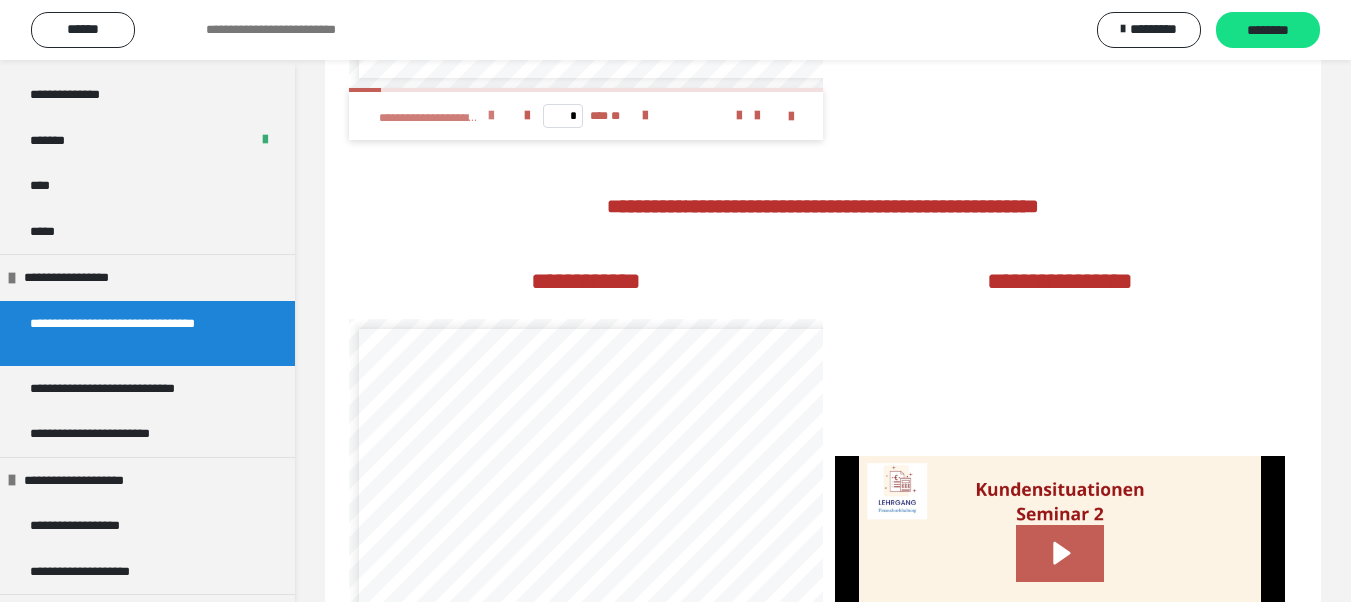 click at bounding box center [491, 116] 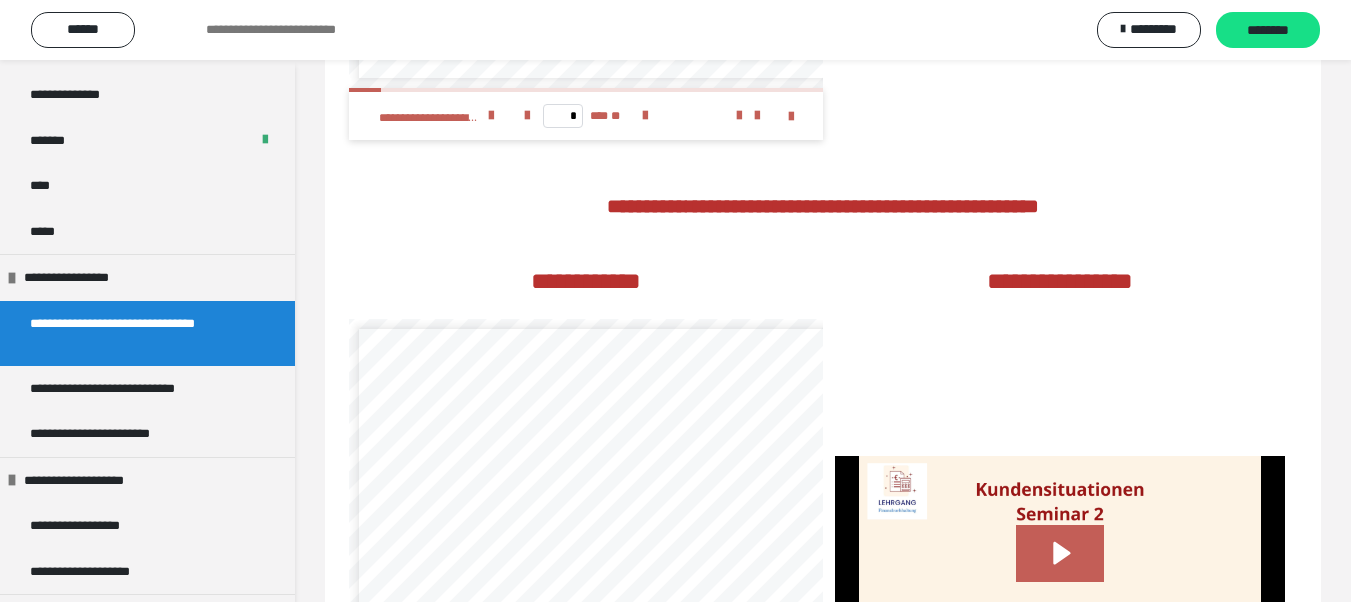 scroll, scrollTop: 8, scrollLeft: 0, axis: vertical 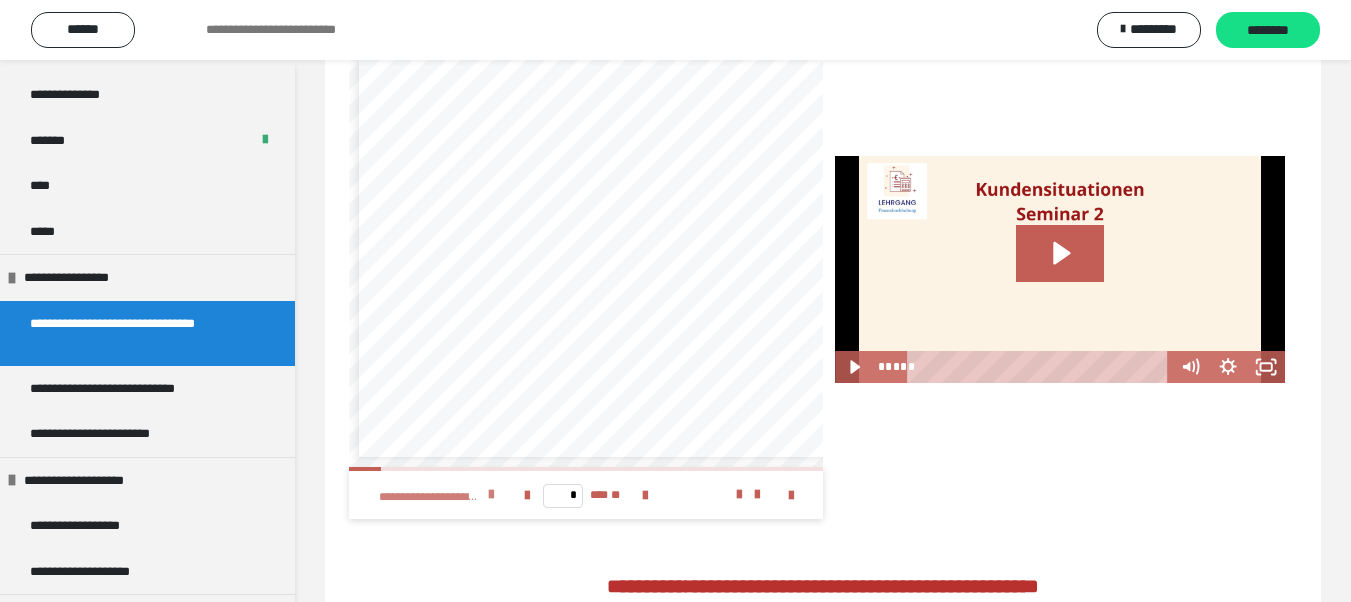click at bounding box center [491, 495] 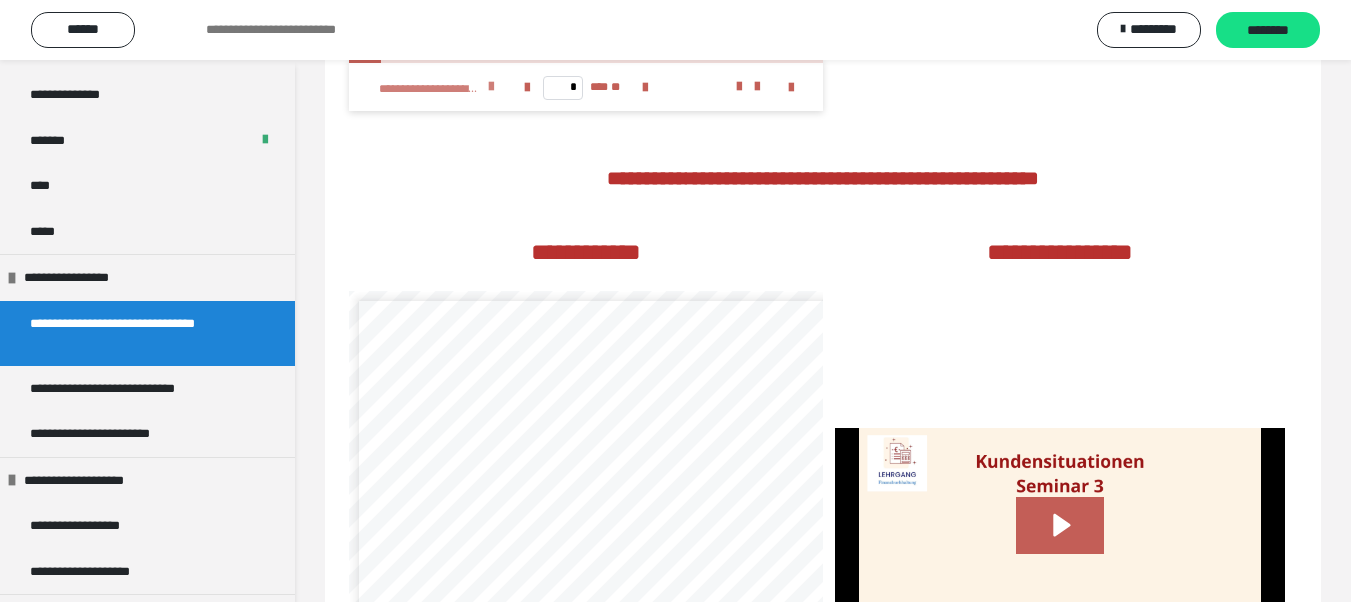 scroll, scrollTop: 1900, scrollLeft: 0, axis: vertical 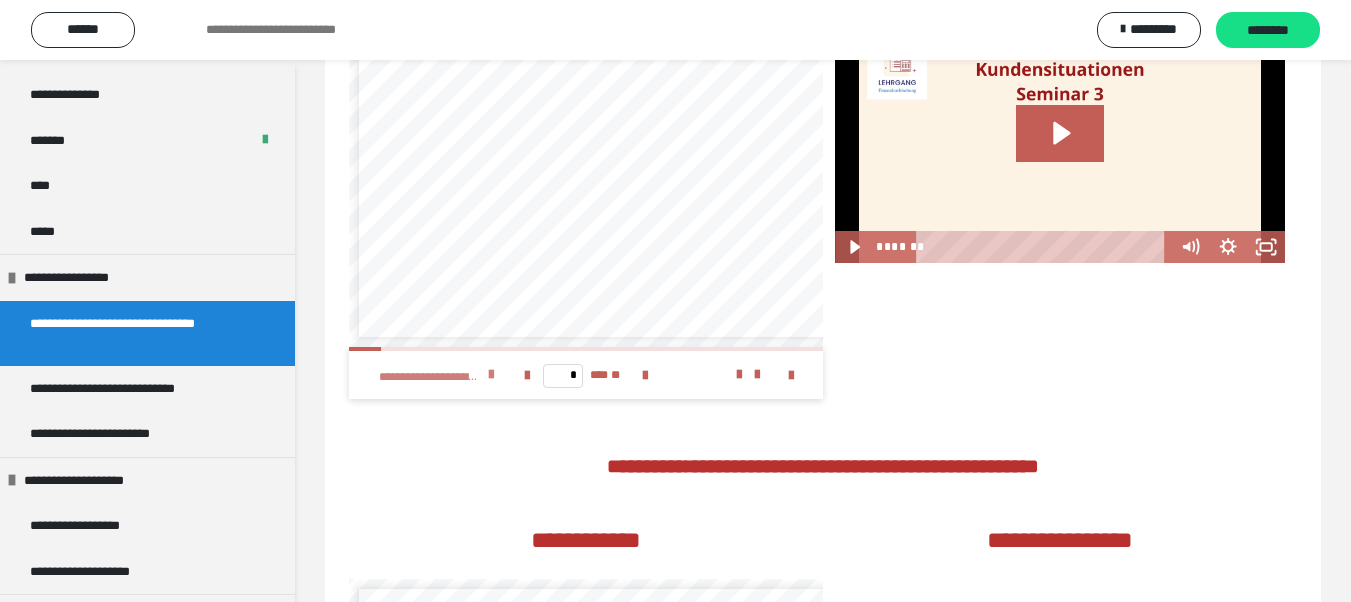 click at bounding box center (491, 375) 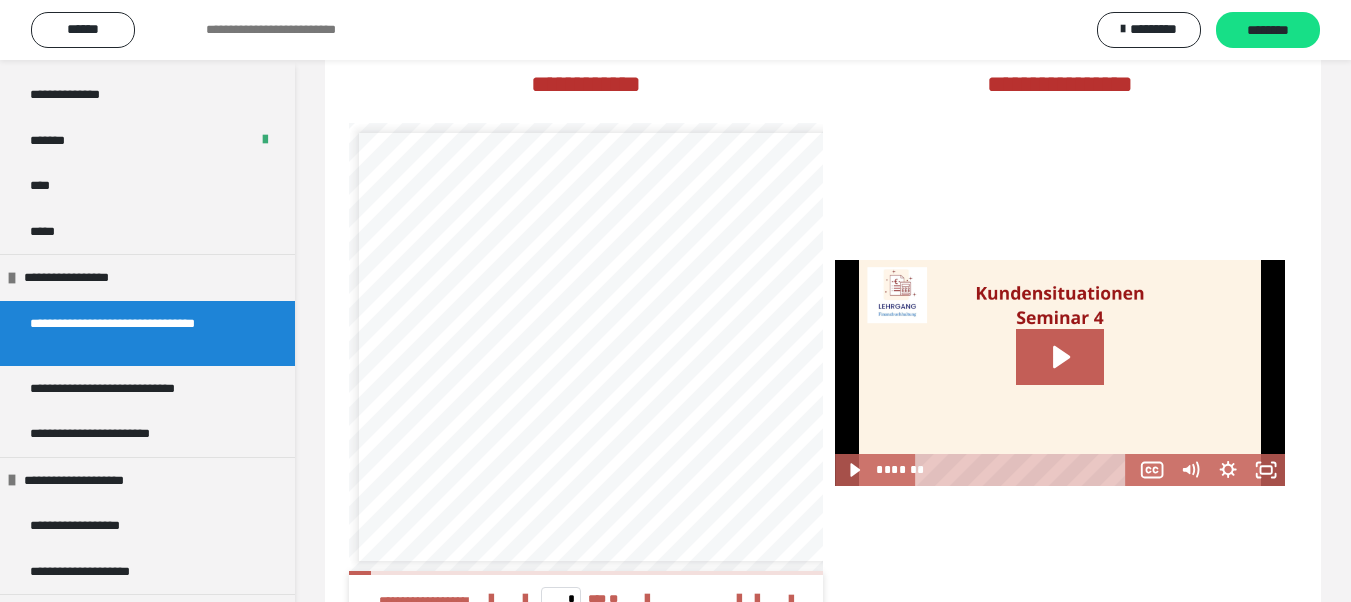 scroll, scrollTop: 2700, scrollLeft: 0, axis: vertical 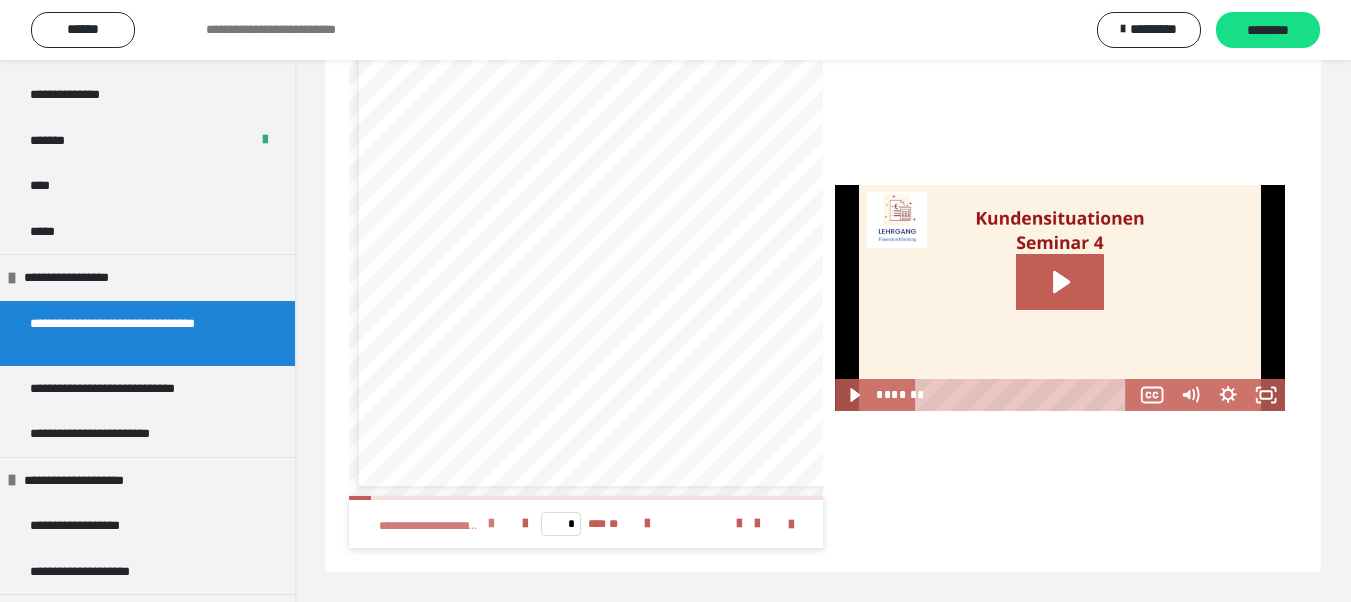 click at bounding box center (491, 524) 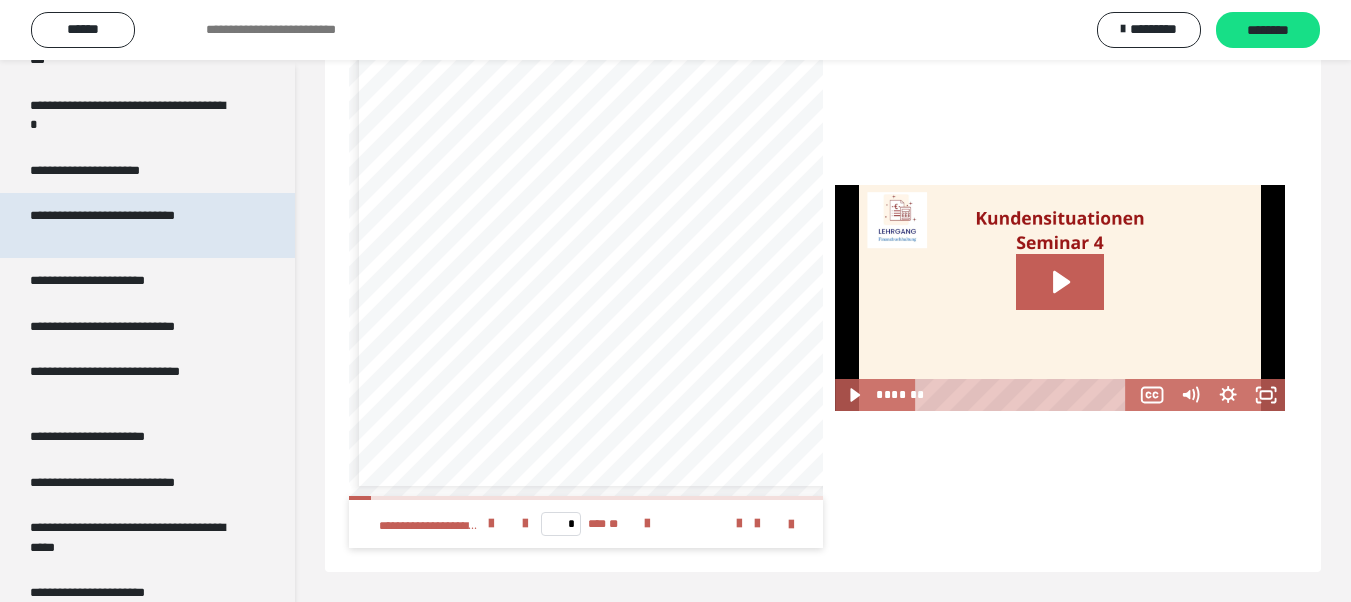 scroll, scrollTop: 3802, scrollLeft: 0, axis: vertical 